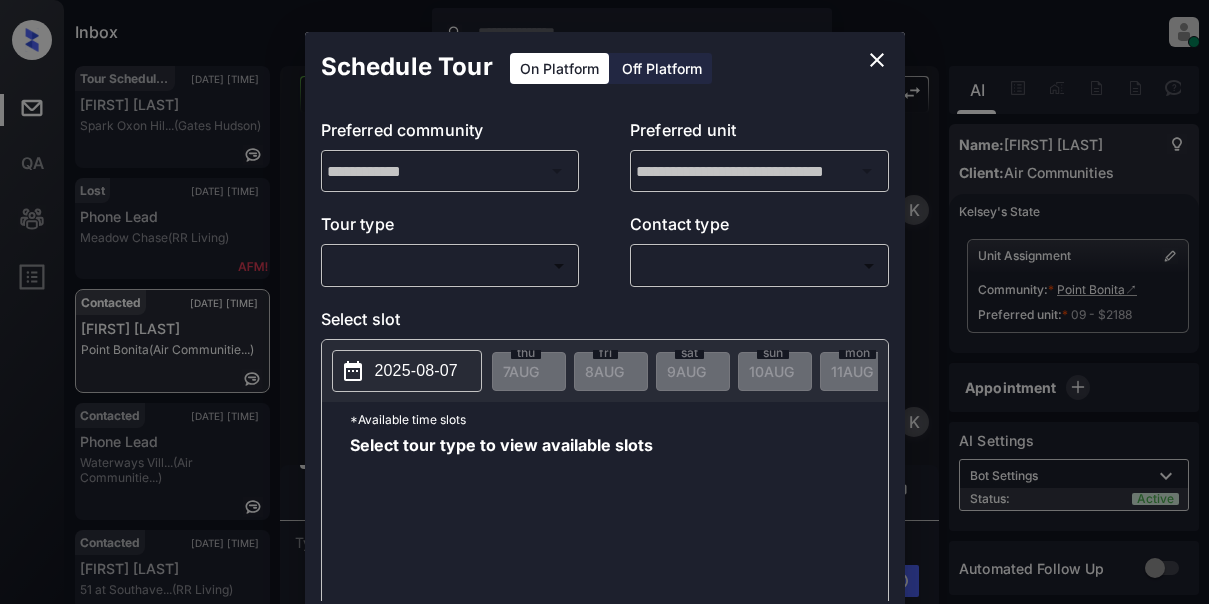 scroll, scrollTop: 0, scrollLeft: 0, axis: both 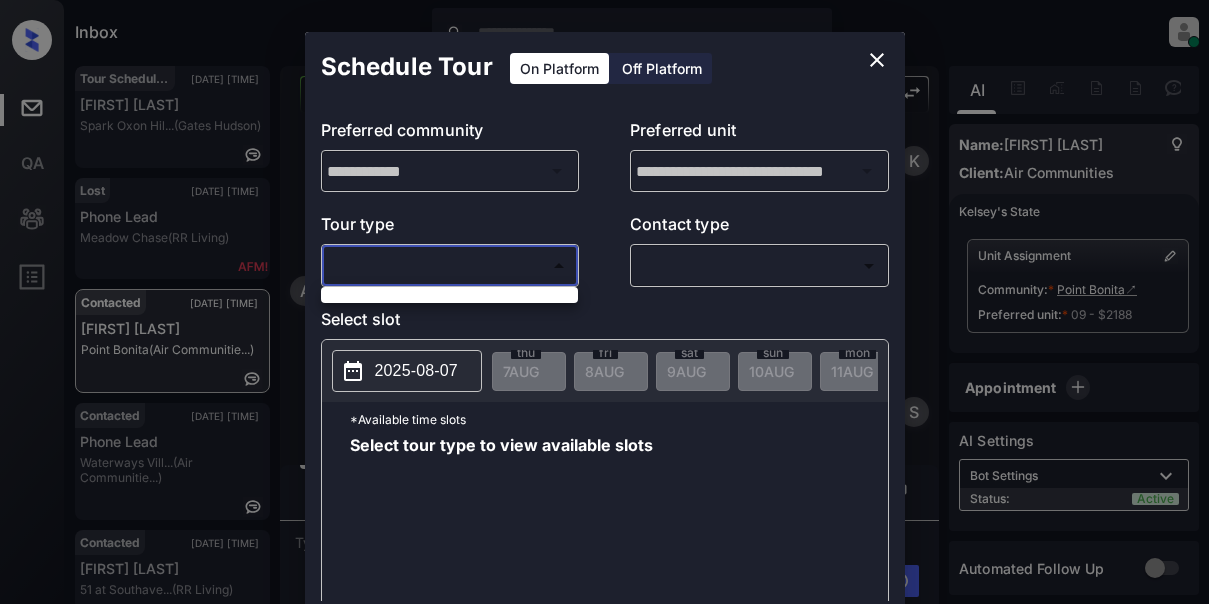 click on "Inbox [FIRST] [LAST] Online Set yourself   offline Set yourself   on break Profile Switch to  light  mode Sign out Tour Scheduled [DATE] [TIME]   [FIRST] [LAST] Spark Oxon Hil...  (Gates Hudson) Lost [DATE] [TIME]   Phone Lead Meadow Chase  (RR Living) Contacted [DATE] [TIME]   [FIRST] [LAST] Point Bonita  (Air Communitie...) Contacted [DATE] [TIME]   Phone Lead Waterways Vill...  (Air Communitie...) Contacted [DATE] [TIME]   [FIRST] [LAST] 51 at Southave...  (RR Living) Contacted [DATE] [TIME]   Phone Lead City Center on...  (Air Communitie...) Contacted Lost Lead Sentiment: Angry Upon sliding the acknowledgement:  Lead will move to lost stage. * ​ SMS and call option will be set to opt out. AFM will be turned off for the lead. [FIRST] New Message [FIRST] Notes Note: https://conversation.getzuma.com/6894bec37877d0d43054bed4 - Paste this link into your browser to view [FIRST]’s conversation with the prospect  Sync'd w  K K Z" at bounding box center [604, 302] 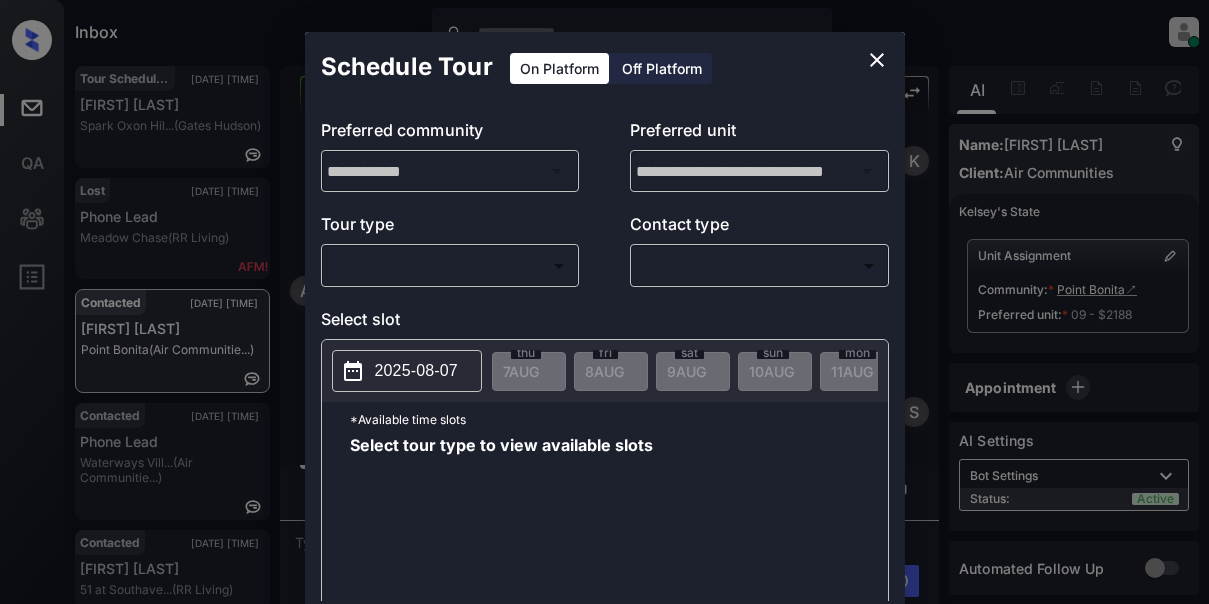 click on "**********" at bounding box center (604, 350) 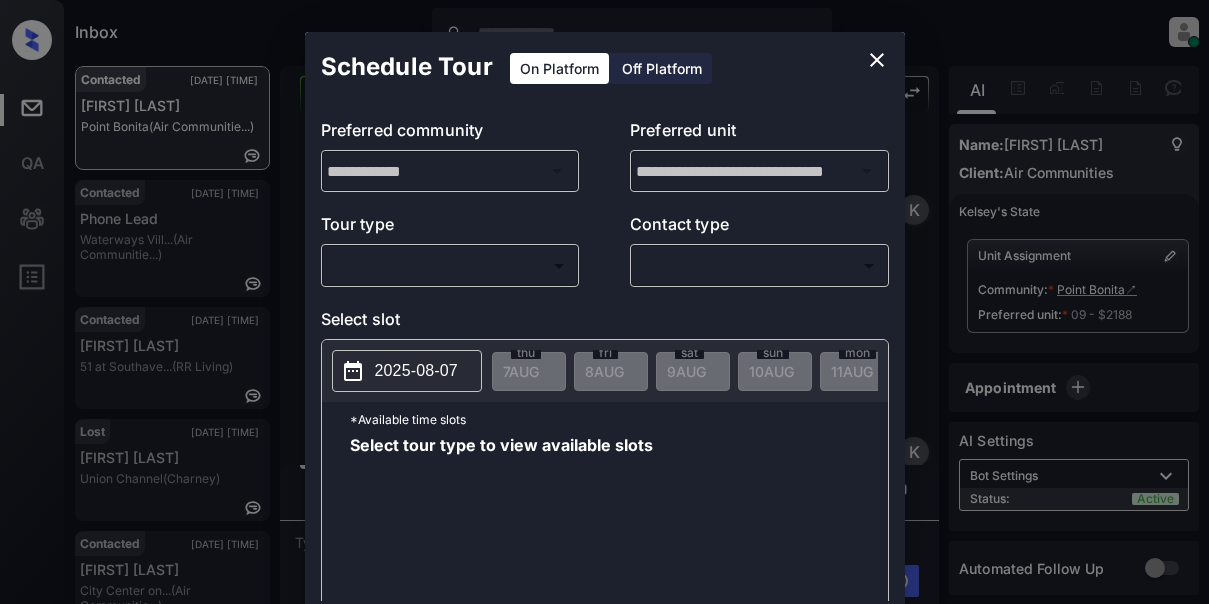 scroll, scrollTop: 0, scrollLeft: 0, axis: both 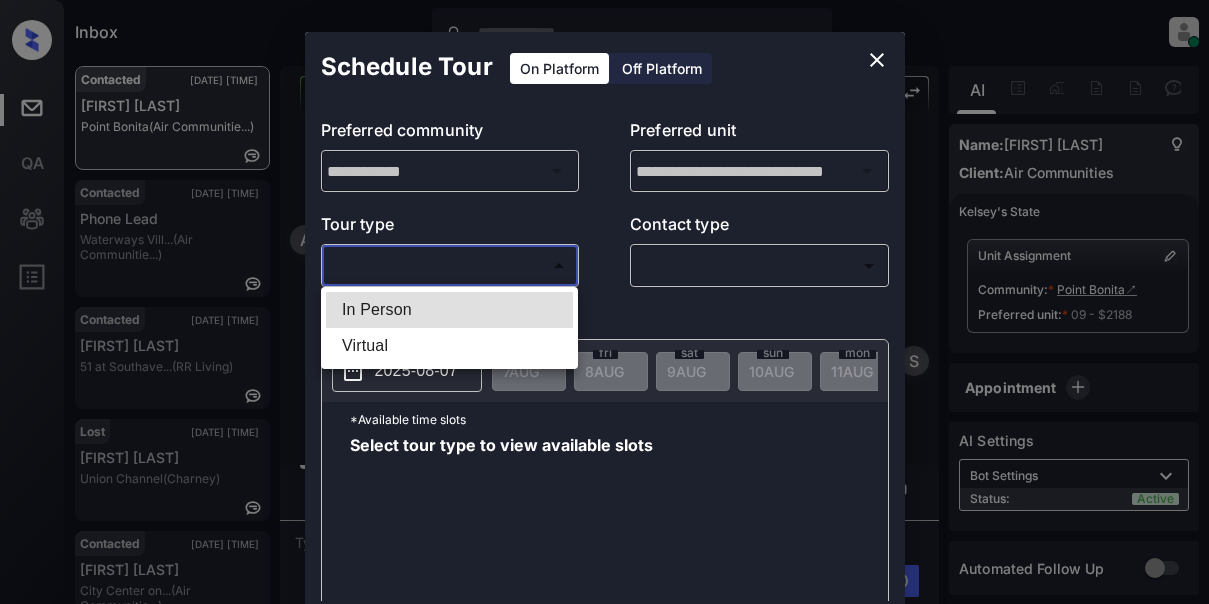 click on "Inbox Lyzzelle M. Ceralde Online Set yourself   offline Set yourself   on break Profile Switch to  light  mode Sign out Contacted Aug-07 08:11 am   Armida Perroni Point Bonita  (Air Communitie...) Contacted Aug-07 08:12 am   Phone Lead Waterways Vill...  (Air Communitie...) Contacted Aug-07 08:12 am   Corisa Thomas 51 at Southave...  (RR Living) Lost Aug-07 08:15 am   Calder Lewis Union Channel  (Charney) Contacted Aug-07 08:16 am   Connor Weiss City Center on...  (Air Communitie...) Contacted Lost Lead Sentiment: Angry Upon sliding the acknowledgement:  Lead will move to lost stage. * ​ SMS and call option will be set to opt out. AFM will be turned off for the lead. Kelsey New Message Kelsey Notes Note: <a href="https://conversation.getzuma.com/6894bec37877d0d43054bed4">https://conversation.getzuma.com/6894bec37877d0d43054bed4</a> - Paste this link into your browser to view Kelsey’s conversation with the prospect Aug 07, 2025 07:57 am  Sync'd w  entrata K New Message Kelsey Aug 07, 2025 07:57 am K Zuma Z" at bounding box center (604, 302) 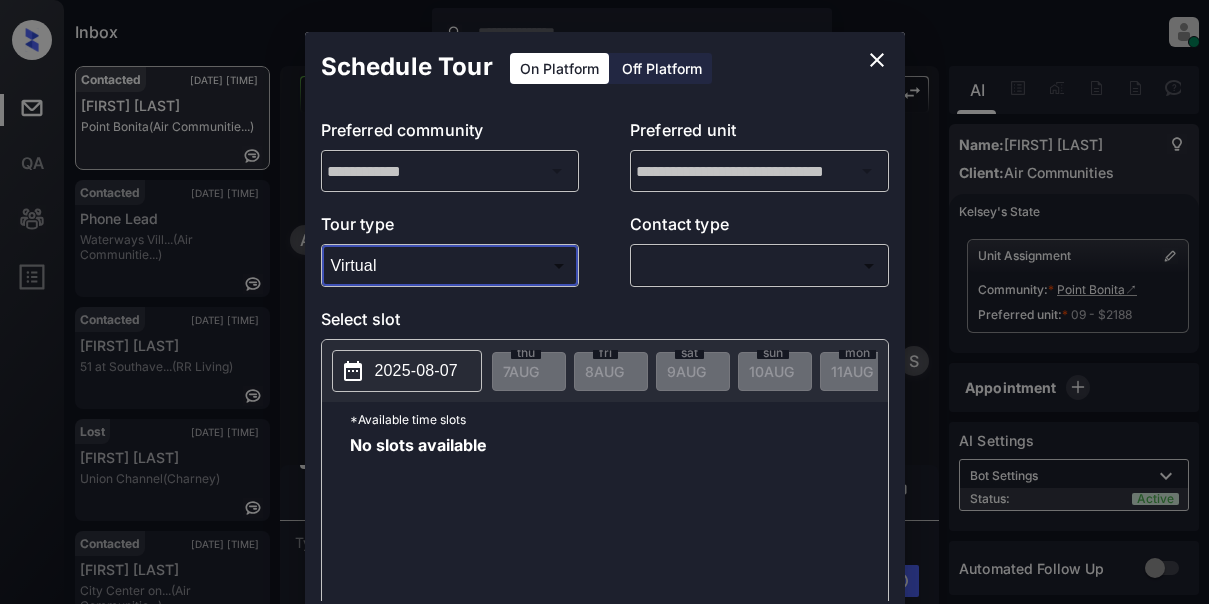 type on "*******" 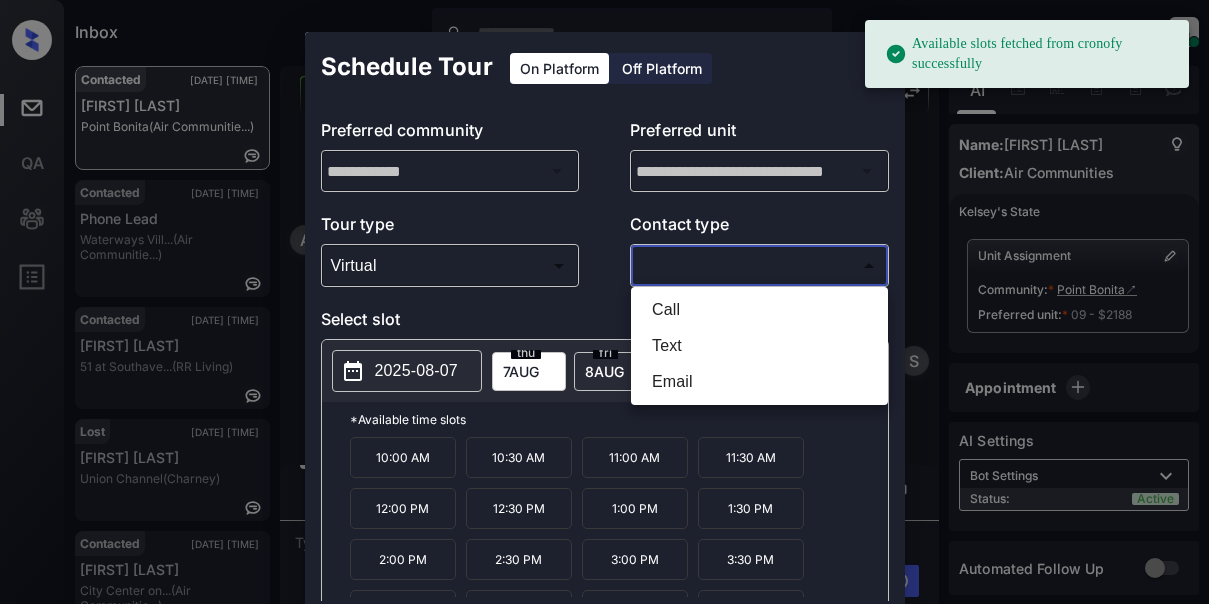 click on "Available slots fetched from cronofy successfully Inbox Lyzzelle M. Ceralde Online Set yourself   offline Set yourself   on break Profile Switch to  light  mode Sign out Contacted Aug-07 08:11 am   Armida Perroni Point Bonita  (Air Communitie...) Contacted Aug-07 08:12 am   Phone Lead Waterways Vill...  (Air Communitie...) Contacted Aug-07 08:12 am   Corisa Thomas 51 at Southave...  (RR Living) Lost Aug-07 08:15 am   Calder Lewis Union Channel  (Charney) Contacted Aug-07 08:16 am   Connor Weiss City Center on...  (Air Communitie...) Contacted Lost Lead Sentiment: Angry Upon sliding the acknowledgement:  Lead will move to lost stage. * ​ SMS and call option will be set to opt out. AFM will be turned off for the lead. Kelsey New Message Kelsey Notes Note: <a href="https://conversation.getzuma.com/6894bec37877d0d43054bed4">https://conversation.getzuma.com/6894bec37877d0d43054bed4</a> - Paste this link into your browser to view Kelsey’s conversation with the prospect Aug 07, 2025 07:57 am  Sync'd w  entrata K" at bounding box center [604, 302] 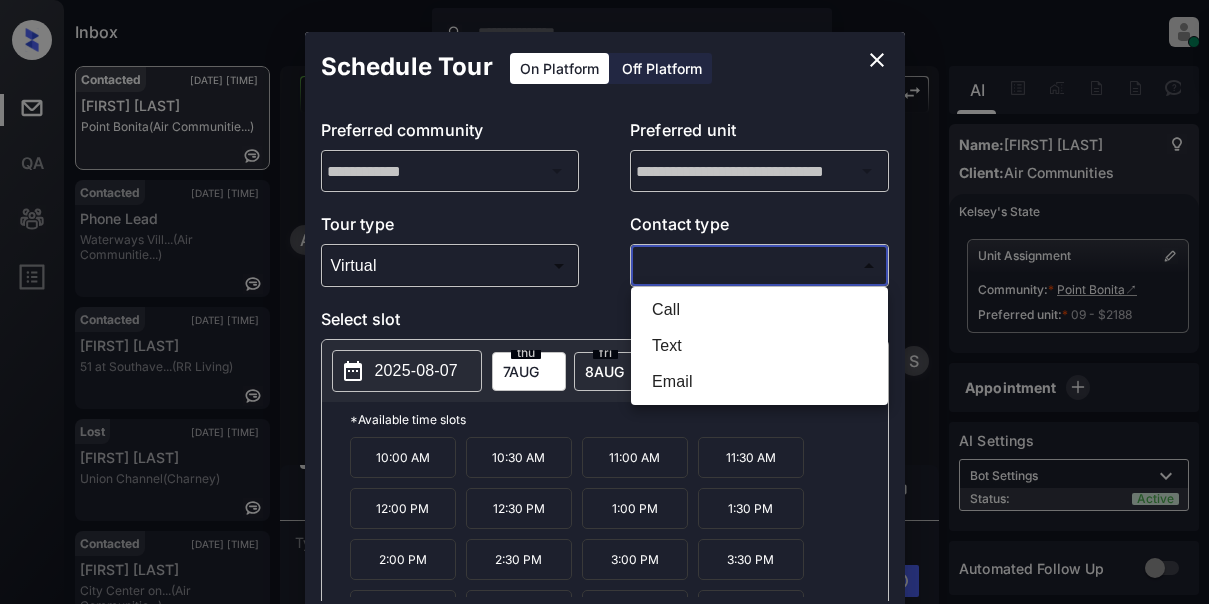 click on "Text" at bounding box center [759, 346] 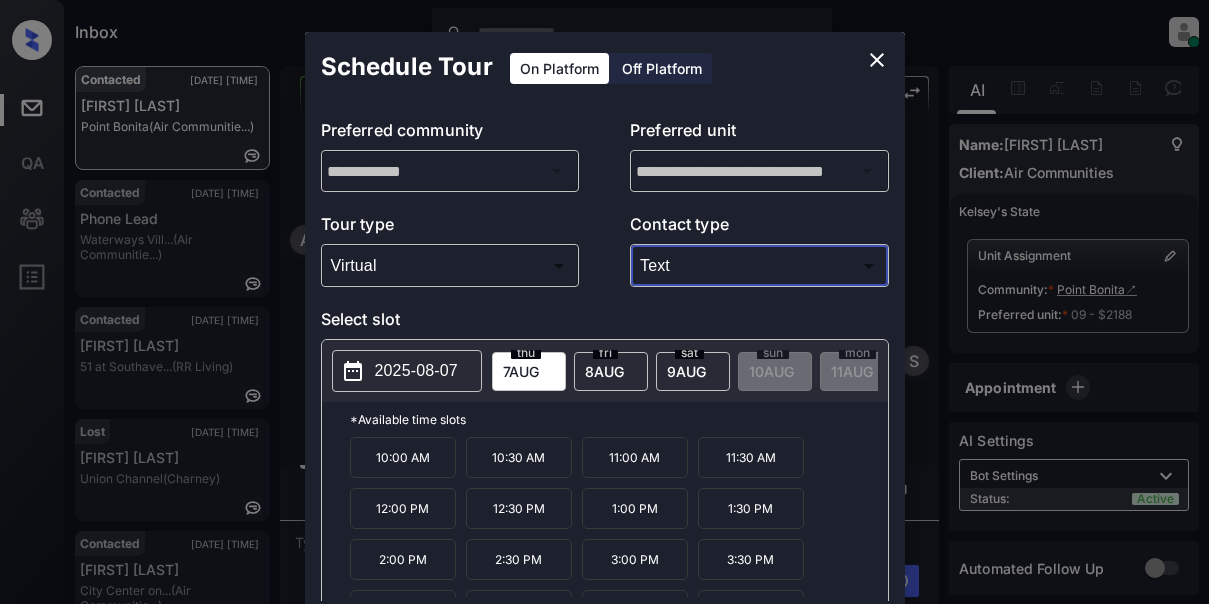 click on "2025-08-07" at bounding box center (416, 371) 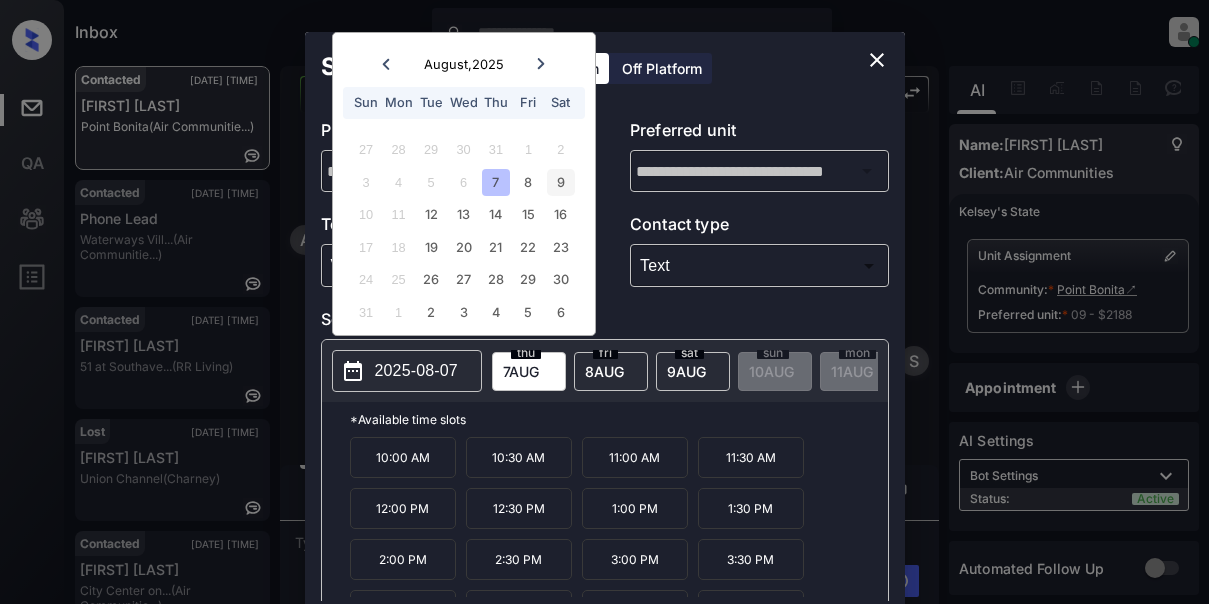 click on "9" at bounding box center [560, 182] 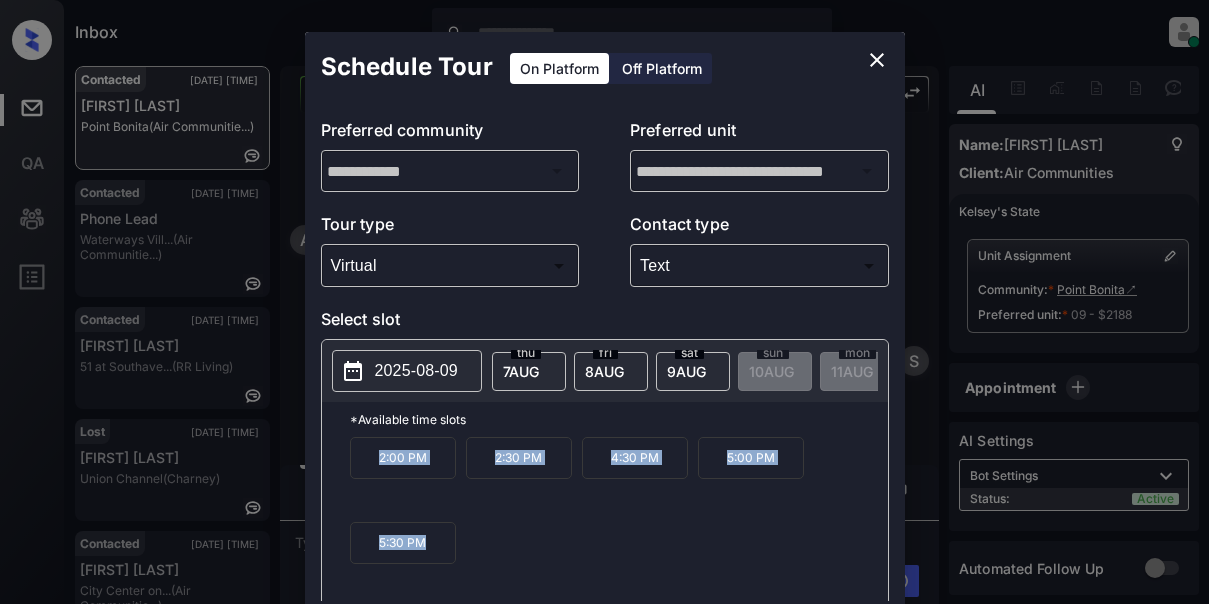 drag, startPoint x: 362, startPoint y: 466, endPoint x: 501, endPoint y: 554, distance: 164.51443 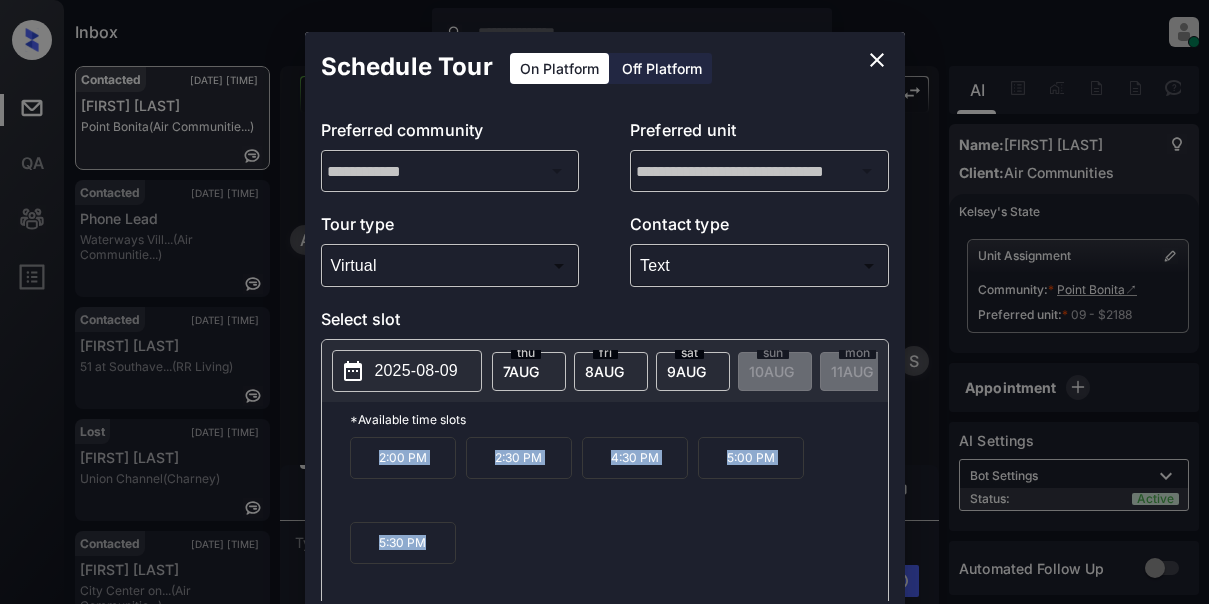 click 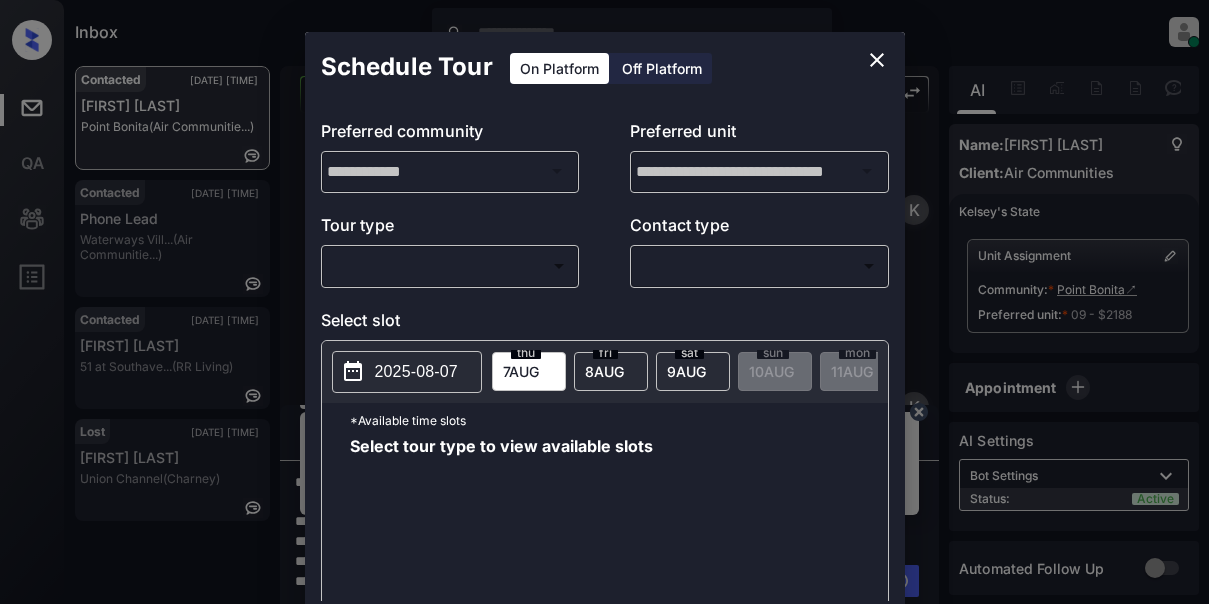 scroll, scrollTop: 0, scrollLeft: 0, axis: both 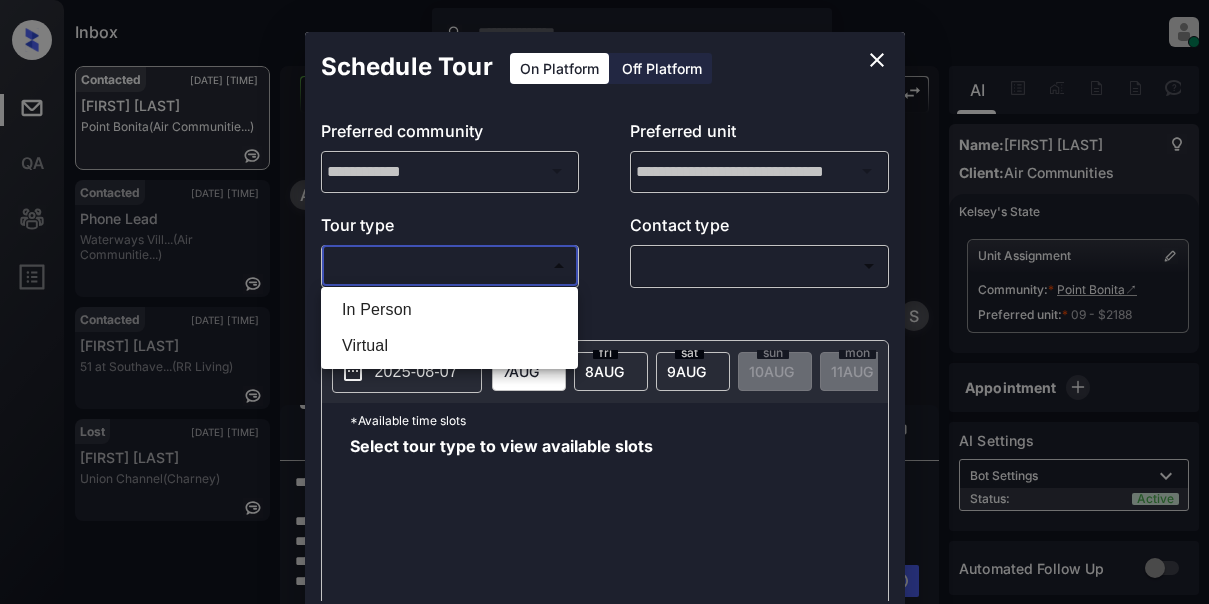 click on "Inbox Lyzzelle M. Ceralde Online Set yourself   offline Set yourself   on break Profile Switch to  light  mode Sign out Contacted Aug-07 08:11 am   Armida Perroni Point Bonita  (Air Communitie...) Contacted Aug-07 08:12 am   Phone Lead Waterways Vill...  (Air Communitie...) Contacted Aug-07 08:12 am   Corisa Thomas 51 at Southave...  (RR Living) Lost Aug-07 08:15 am   Calder Lewis Union Channel  (Charney) Contacted Lost Lead Sentiment: Angry Upon sliding the acknowledgement:  Lead will move to lost stage. * ​ SMS and call option will be set to opt out. AFM will be turned off for the lead. Kelsey New Message Kelsey Notes Note: <a href="https://conversation.getzuma.com/6894bec37877d0d43054bed4">https://conversation.getzuma.com/6894bec37877d0d43054bed4</a> - Paste this link into your browser to view Kelsey’s conversation with the prospect Aug 07, 2025 07:57 am  Sync'd w  entrata K New Message Kelsey Aug 07, 2025 07:57 am K New Message Zuma Lead transferred to leasing agent: kelsey Aug 07, 2025 07:57 am Z A A" at bounding box center [604, 302] 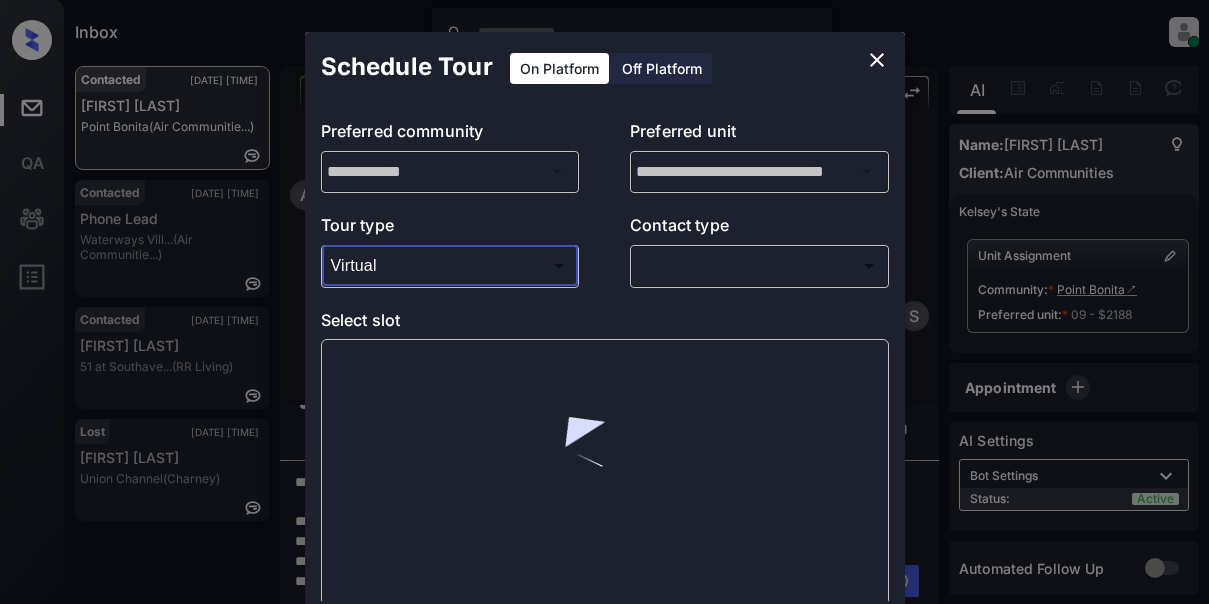 click on "Inbox Lyzzelle M. Ceralde Online Set yourself   offline Set yourself   on break Profile Switch to  light  mode Sign out Contacted Aug-07 08:11 am   Armida Perroni Point Bonita  (Air Communitie...) Contacted Aug-07 08:12 am   Phone Lead Waterways Vill...  (Air Communitie...) Contacted Aug-07 08:12 am   Corisa Thomas 51 at Southave...  (RR Living) Lost Aug-07 08:15 am   Calder Lewis Union Channel  (Charney) Contacted Lost Lead Sentiment: Angry Upon sliding the acknowledgement:  Lead will move to lost stage. * ​ SMS and call option will be set to opt out. AFM will be turned off for the lead. Kelsey New Message Kelsey Notes Note: <a href="https://conversation.getzuma.com/6894bec37877d0d43054bed4">https://conversation.getzuma.com/6894bec37877d0d43054bed4</a> - Paste this link into your browser to view Kelsey’s conversation with the prospect Aug 07, 2025 07:57 am  Sync'd w  entrata K New Message Kelsey Aug 07, 2025 07:57 am K New Message Zuma Lead transferred to leasing agent: kelsey Aug 07, 2025 07:57 am Z A A" at bounding box center (604, 302) 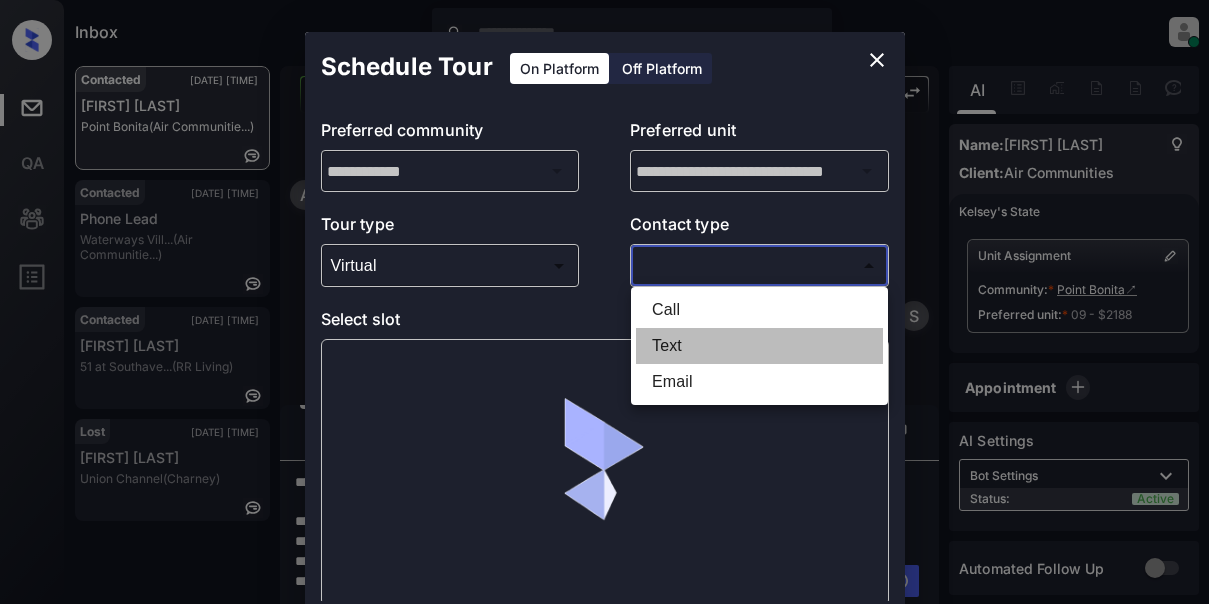 drag, startPoint x: 667, startPoint y: 353, endPoint x: 695, endPoint y: 333, distance: 34.4093 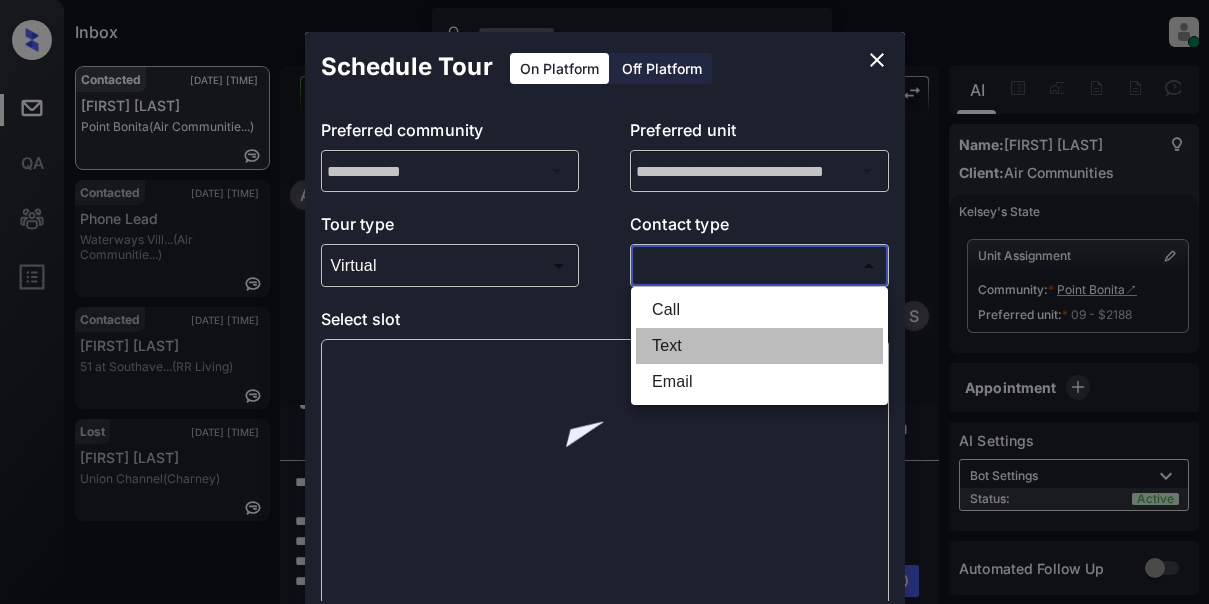 click on "Text" at bounding box center (759, 346) 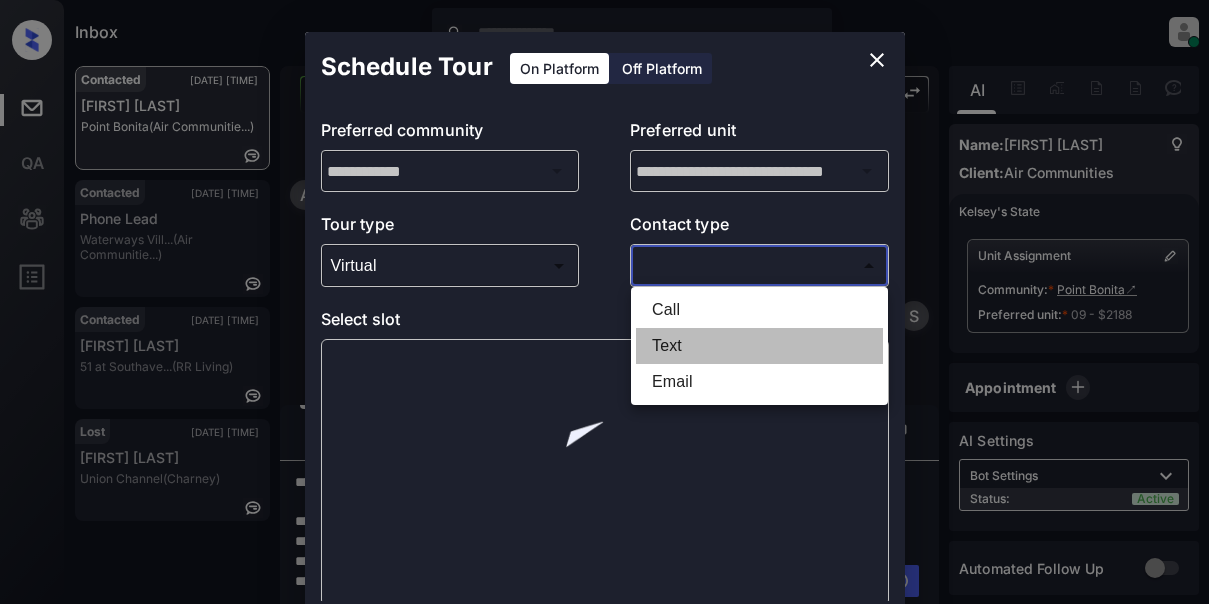 type on "****" 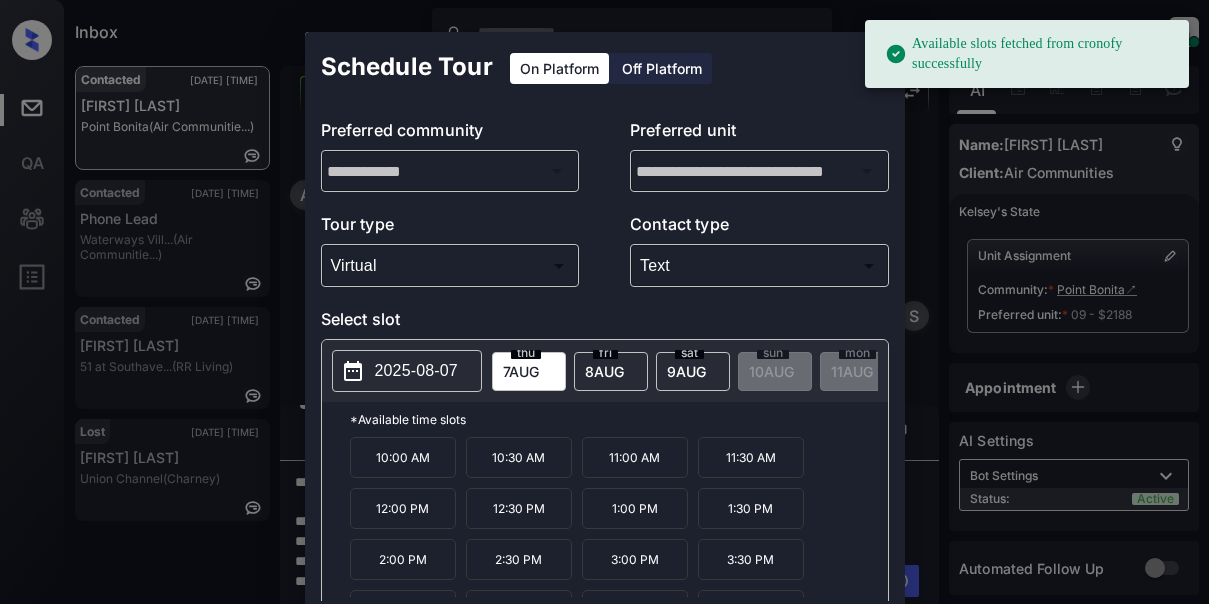 click on "2025-08-07" at bounding box center [416, 371] 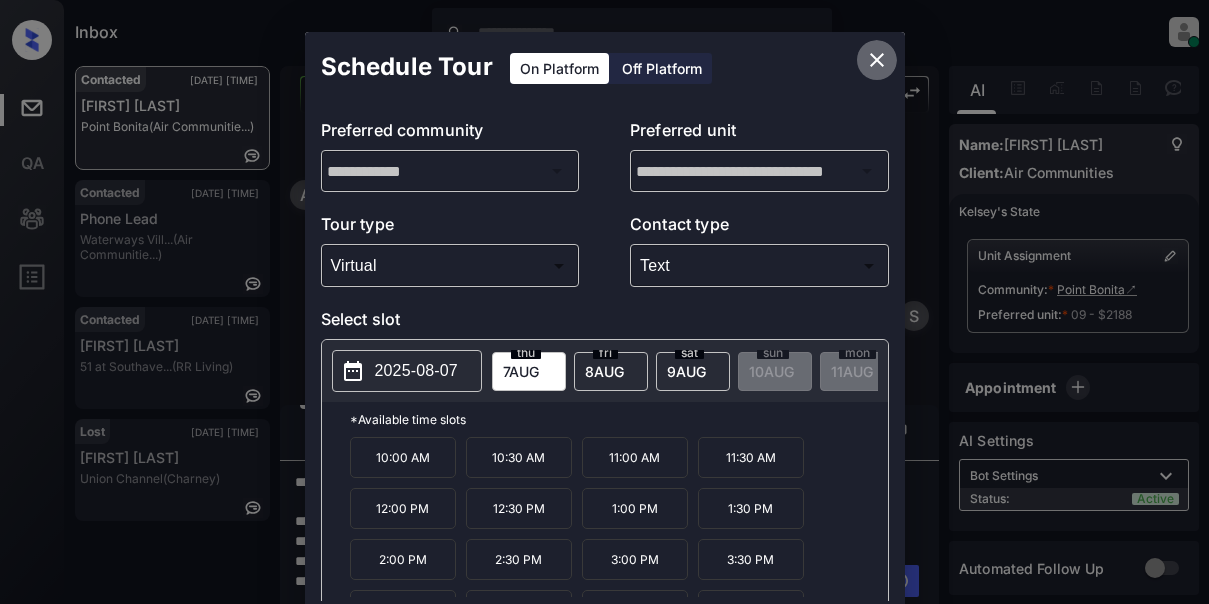 click 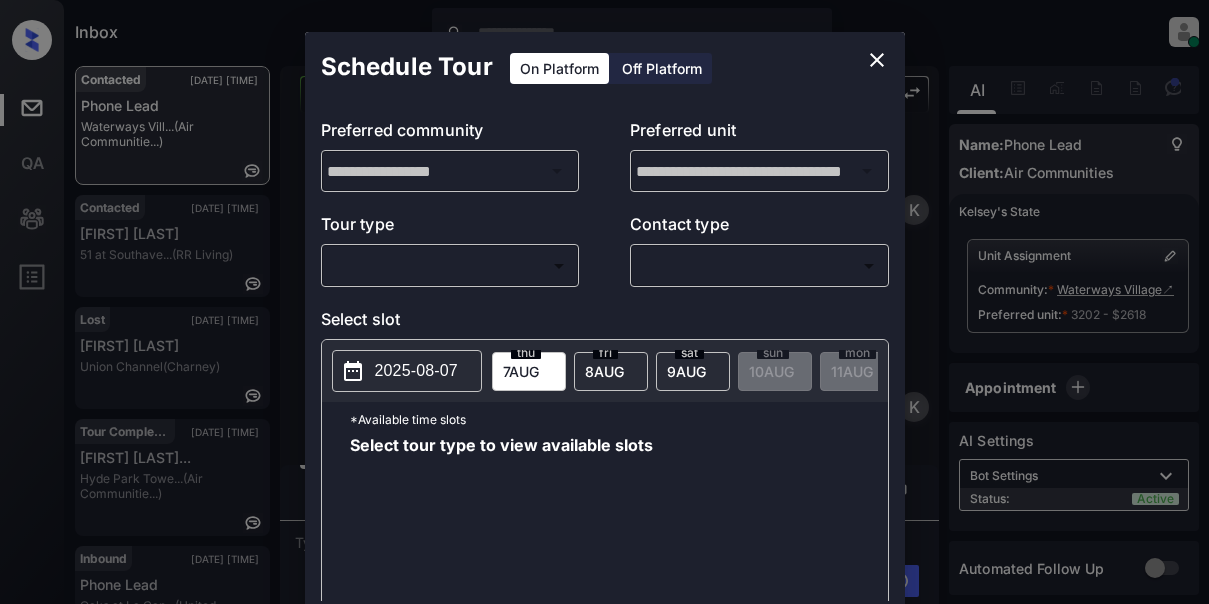 scroll, scrollTop: 0, scrollLeft: 0, axis: both 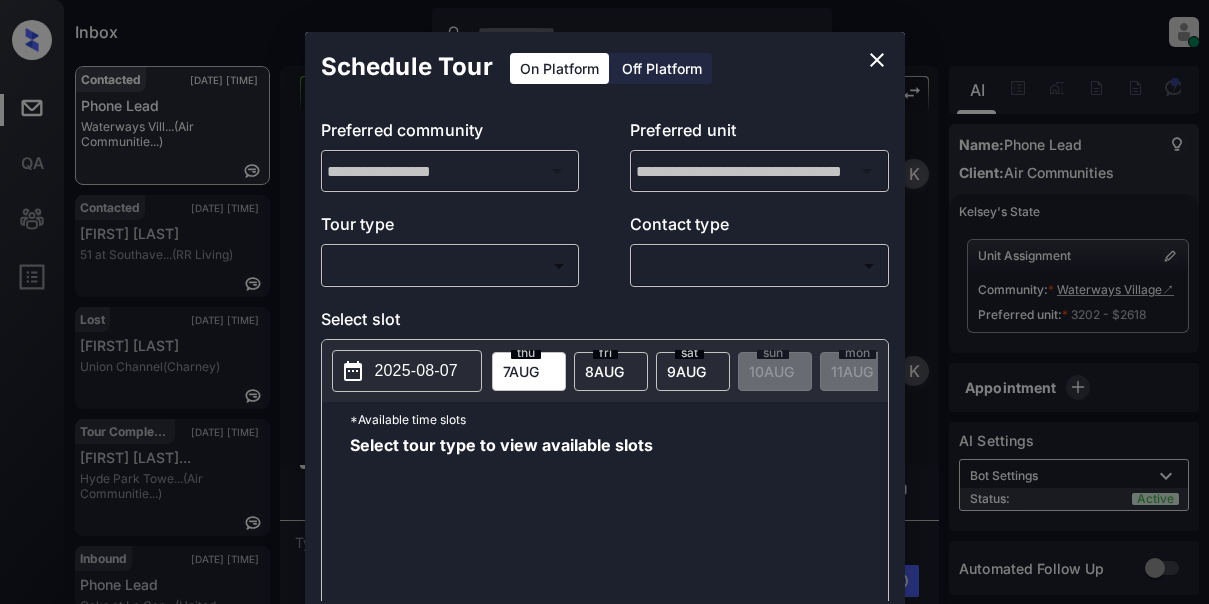 click on "Inbox Lyzzelle M. Ceralde Online Set yourself   offline Set yourself   on break Profile Switch to  light  mode Sign out Contacted Aug-07 08:12 am   Phone Lead Waterways Vill...  (Air Communitie...) Contacted Aug-07 08:12 am   Corisa Thomas 51 at Southave...  (RR Living) Lost Aug-07 08:15 am   Calder Lewis Union Channel  (Charney) Tour Completed Aug-07 08:20 am   Chontella Brad... Hyde Park Towe...  (Air Communitie...) Inbound Aug-07 08:20 am   Phone Lead Oaks at La Can...  (United Apartme...) Lost Aug-07 08:21 am   Auburn Roberts... 1739 Pine St, ...  (SfRent) Contacted Lost Lead Sentiment: Angry Upon sliding the acknowledgement:  Lead will move to lost stage. * ​ SMS and call option will be set to opt out. AFM will be turned off for the lead. Kelsey New Message Kelsey Notes Note: <a href="https://conversation.getzuma.com/6894c028491aeec28fbbdaac">https://conversation.getzuma.com/6894c028491aeec28fbbdaac</a> - Paste this link into your browser to view Kelsey’s conversation with the prospect  Sync'd w  K K" at bounding box center (604, 302) 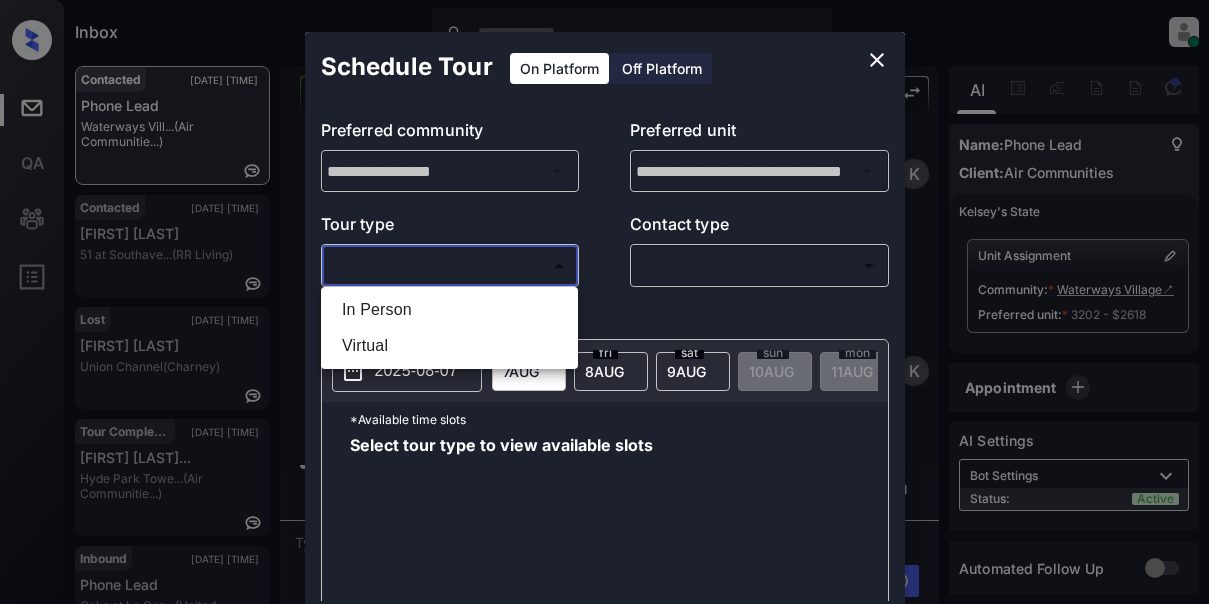 click on "In Person" at bounding box center [449, 310] 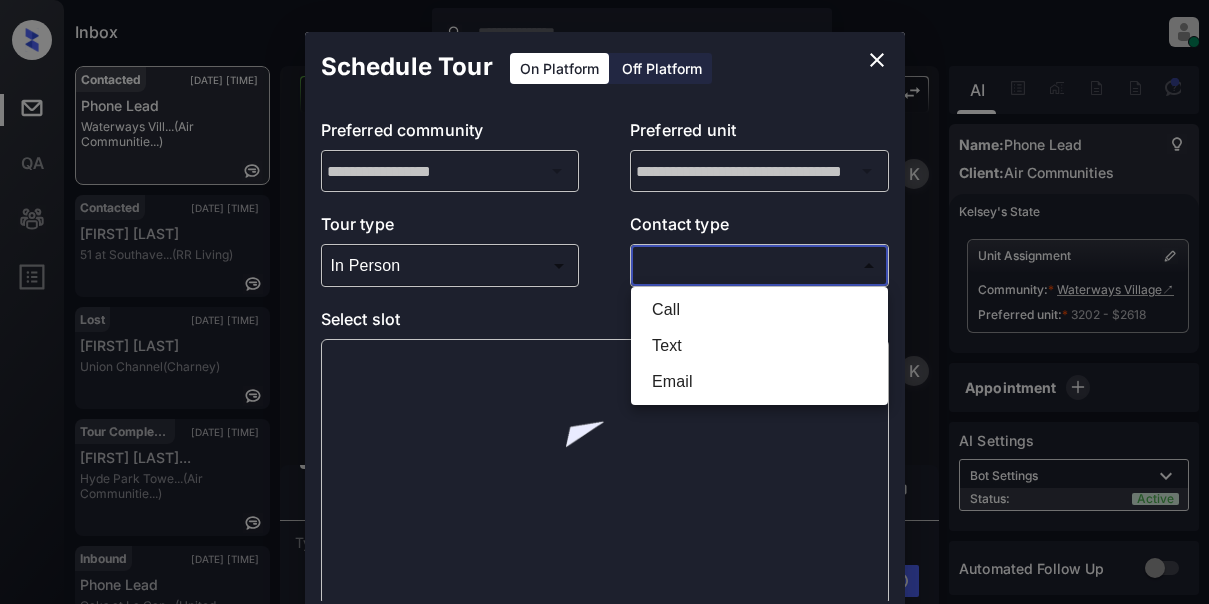 drag, startPoint x: 682, startPoint y: 265, endPoint x: 683, endPoint y: 277, distance: 12.0415945 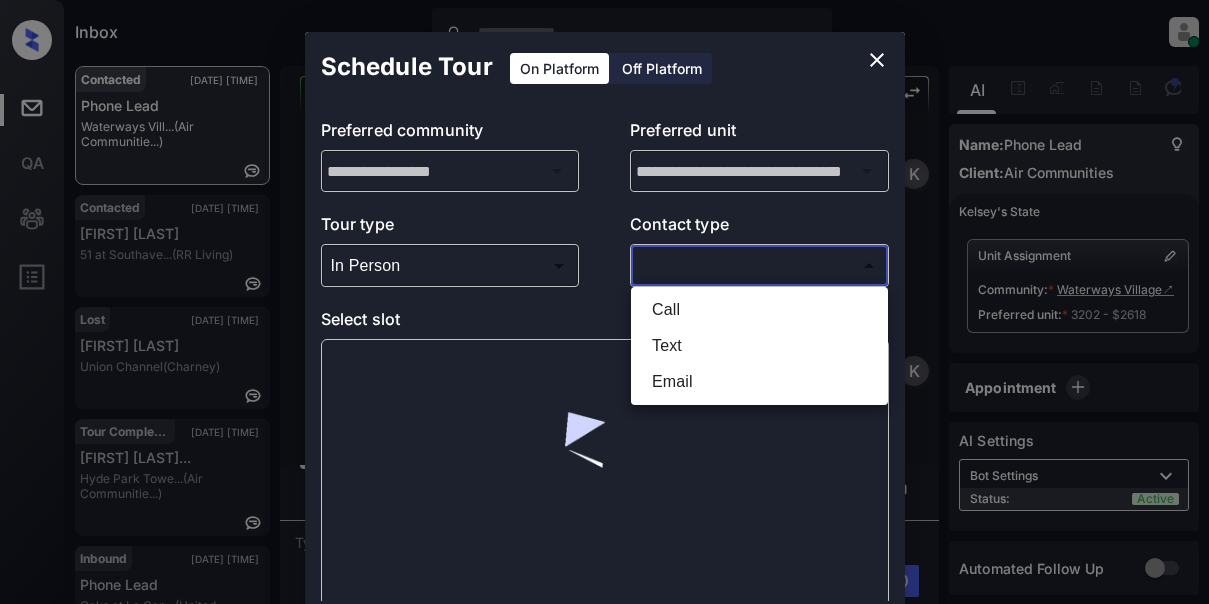 click on "Inbox Lyzzelle M. Ceralde Online Set yourself   offline Set yourself   on break Profile Switch to  light  mode Sign out Contacted Aug-07 08:12 am   Phone Lead Waterways Vill...  (Air Communitie...) Contacted Aug-07 08:12 am   Corisa Thomas 51 at Southave...  (RR Living) Lost Aug-07 08:15 am   Calder Lewis Union Channel  (Charney) Tour Completed Aug-07 08:20 am   Chontella Brad... Hyde Park Towe...  (Air Communitie...) Inbound Aug-07 08:20 am   Phone Lead Oaks at La Can...  (United Apartme...) Lost Aug-07 08:21 am   Auburn Roberts... 1739 Pine St, ...  (SfRent) Contacted Lost Lead Sentiment: Angry Upon sliding the acknowledgement:  Lead will move to lost stage. * ​ SMS and call option will be set to opt out. AFM will be turned off for the lead. Kelsey New Message Kelsey Notes Note: <a href="https://conversation.getzuma.com/6894c028491aeec28fbbdaac">https://conversation.getzuma.com/6894c028491aeec28fbbdaac</a> - Paste this link into your browser to view Kelsey’s conversation with the prospect  Sync'd w  K K" at bounding box center (604, 302) 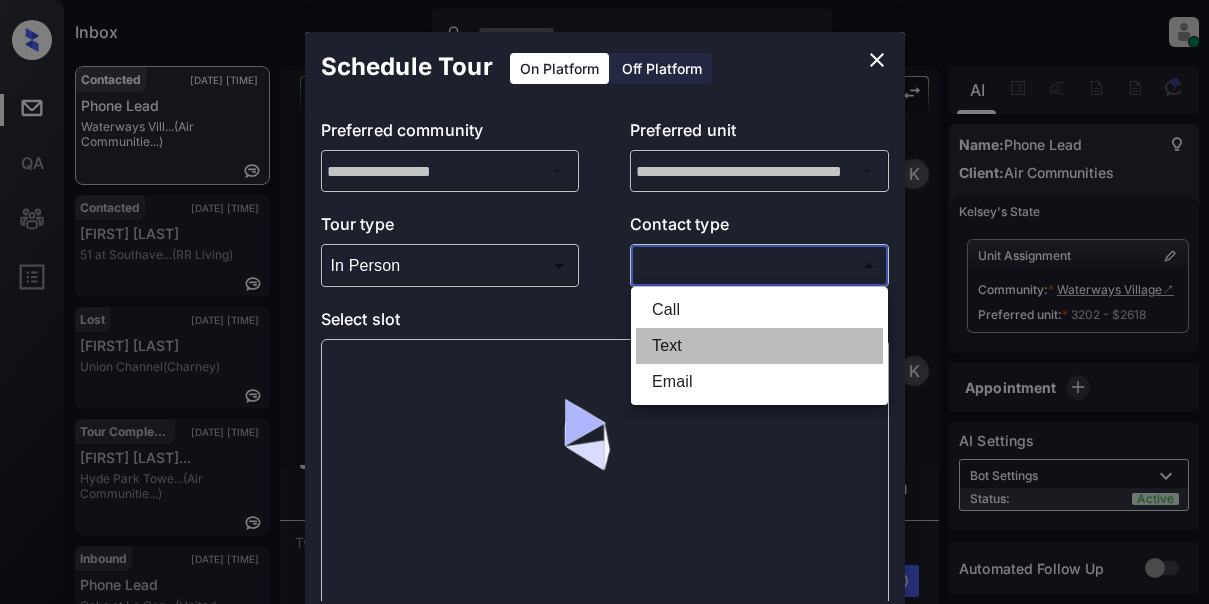 click on "Text" at bounding box center (759, 346) 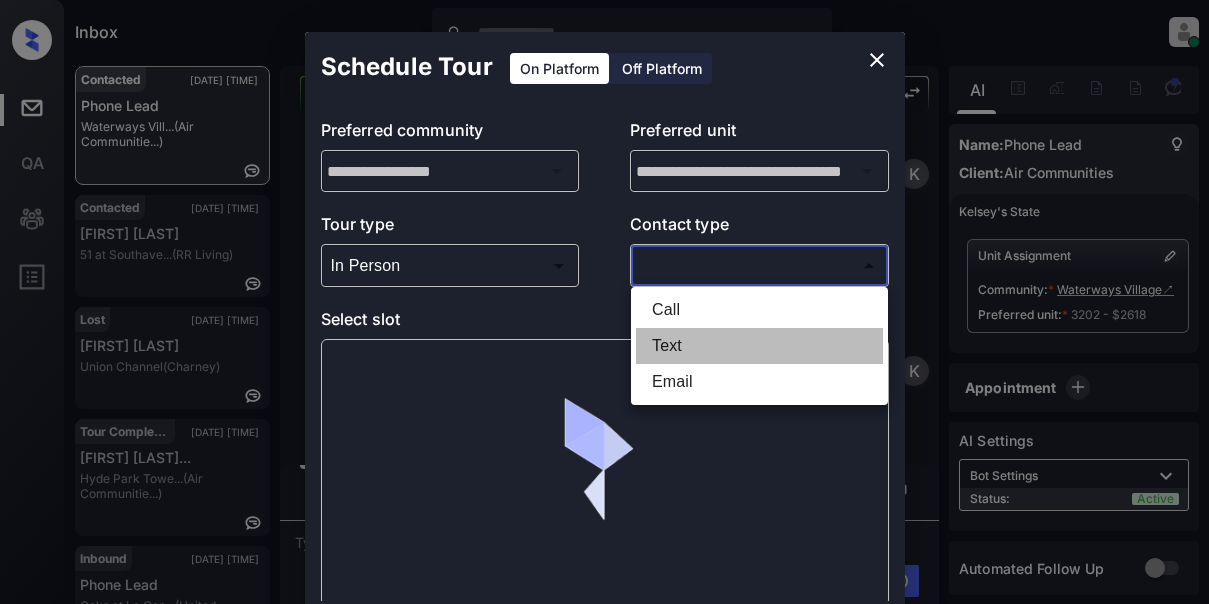 type on "****" 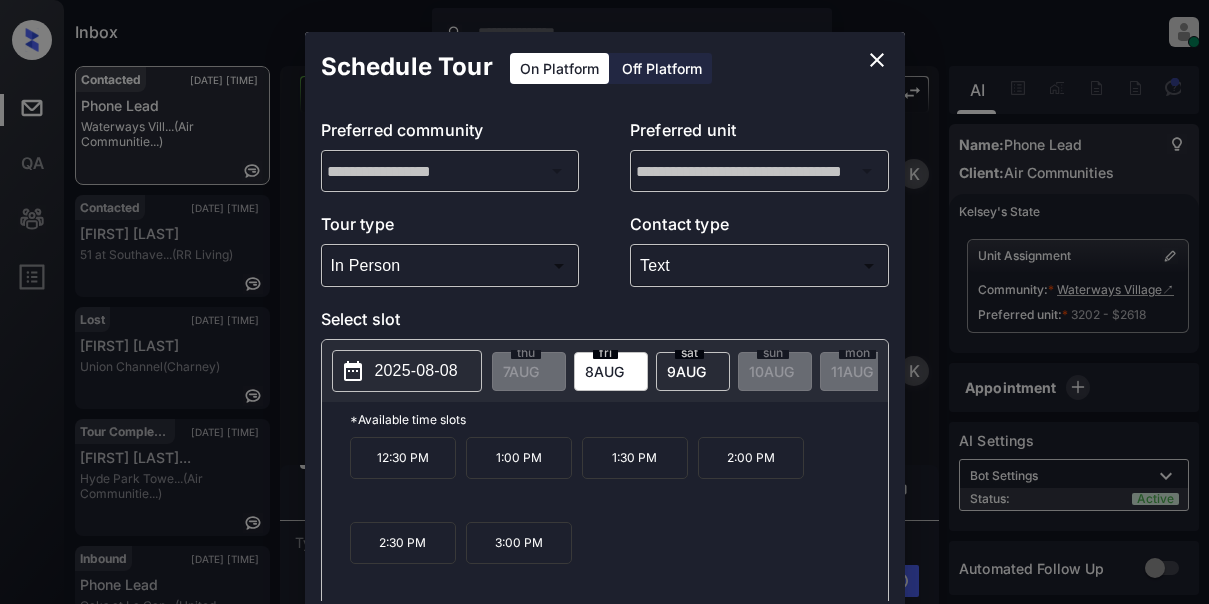 click on "2025-08-08" at bounding box center [416, 371] 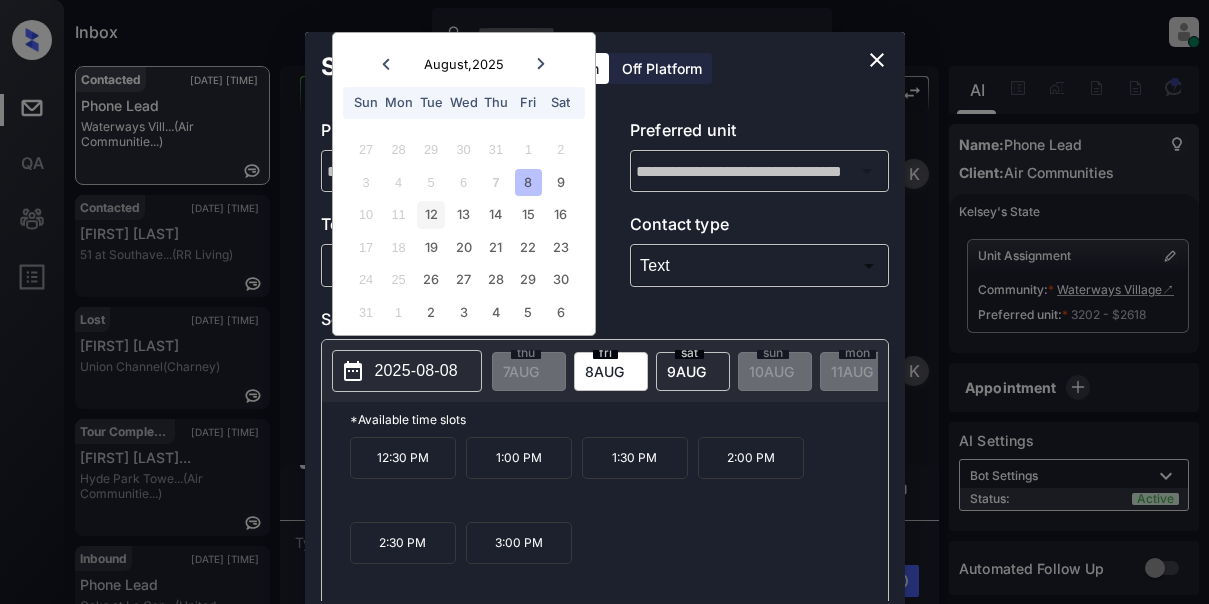 click on "12" at bounding box center (430, 214) 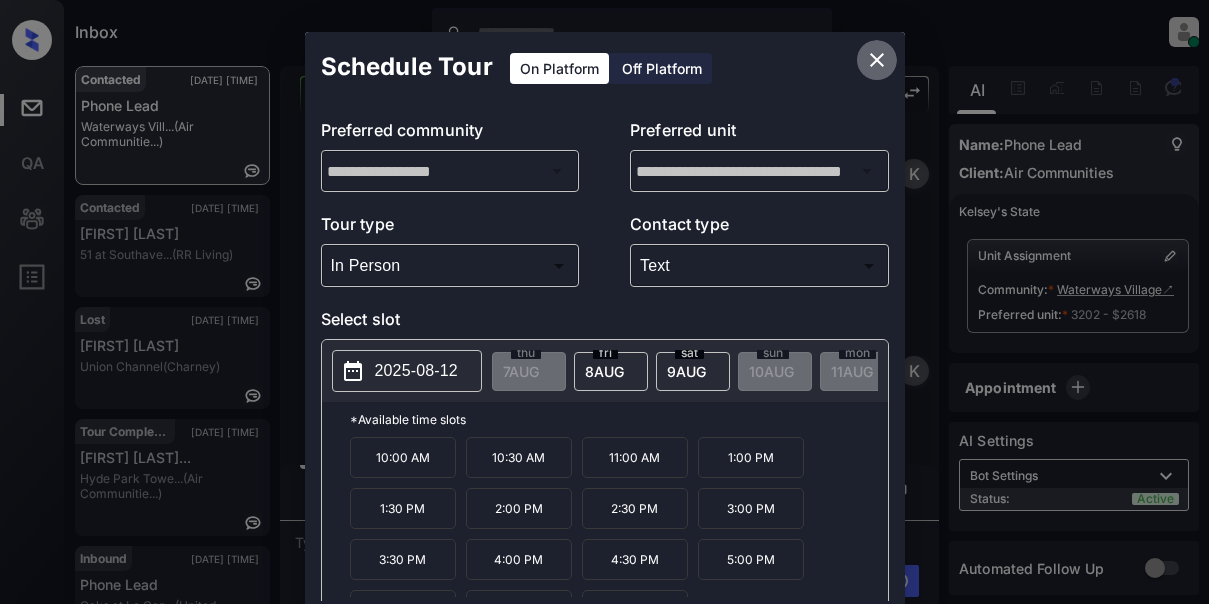 click 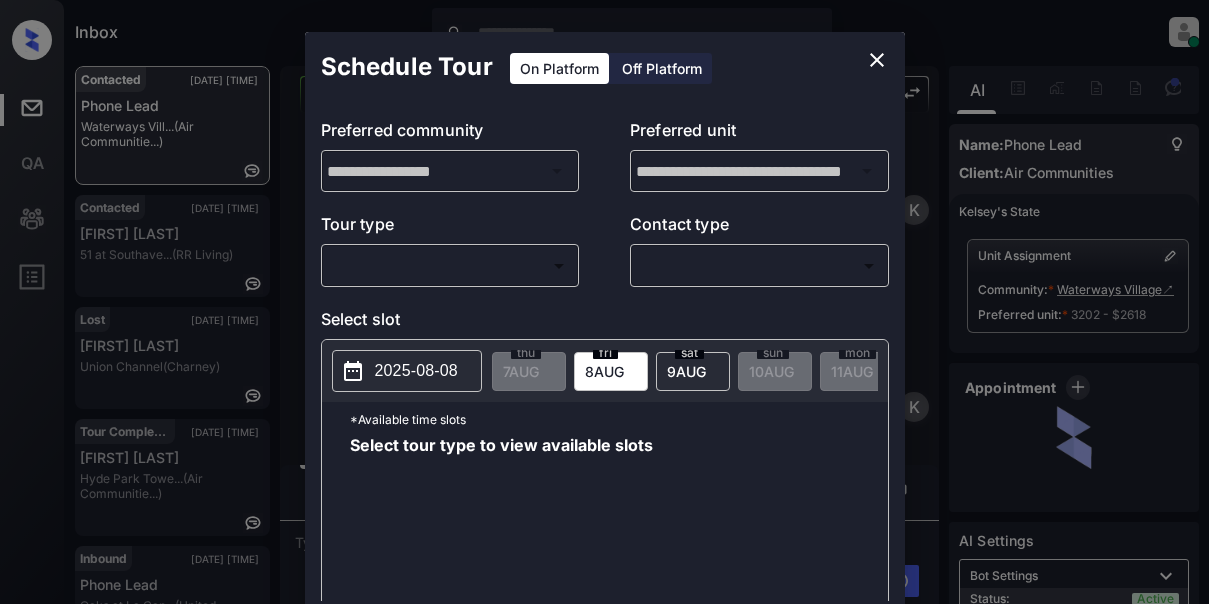 scroll, scrollTop: 0, scrollLeft: 0, axis: both 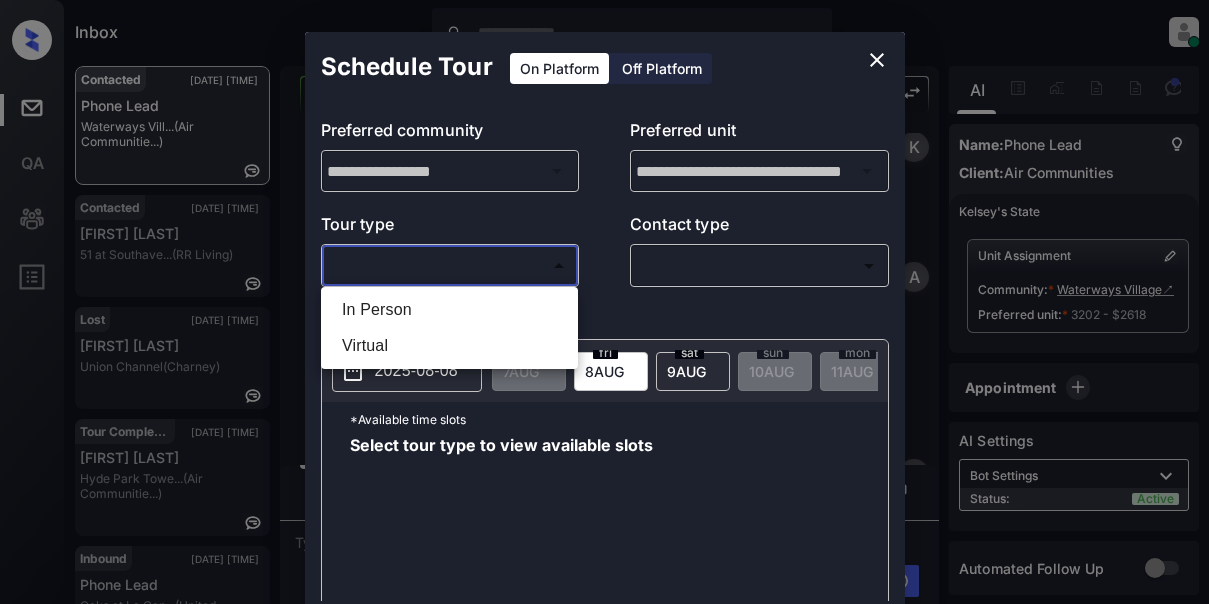 click on "Inbox Lyzzelle M. Ceralde Online Set yourself   offline Set yourself   on break Profile Switch to  light  mode Sign out Contacted Aug-07 08:12 am   Phone Lead Waterways Vill...  (Air Communitie...) Contacted Aug-07 08:12 am   Corisa Thomas 51 at Southave...  (RR Living) Lost Aug-07 08:15 am   Calder Lewis Union Channel  (Charney) Tour Completed Aug-07 08:20 am   Chontella Brad... Hyde Park Towe...  (Air Communitie...) Inbound Aug-07 08:20 am   Phone Lead Oaks at La Can...  (United Apartme...) Lost Aug-07 08:21 am   Auburn Roberts... 1739 Pine St, ...  (SfRent) Contacted Lost Lead Sentiment: Angry Upon sliding the acknowledgement:  Lead will move to lost stage. * ​ SMS and call option will be set to opt out. AFM will be turned off for the lead. Kelsey New Message Kelsey Notes Note: <a href="https://conversation.getzuma.com/6894c028491aeec28fbbdaac">https://conversation.getzuma.com/6894c028491aeec28fbbdaac</a> - Paste this link into your browser to view Kelsey’s conversation with the prospect  Sync'd w  K K" at bounding box center (604, 302) 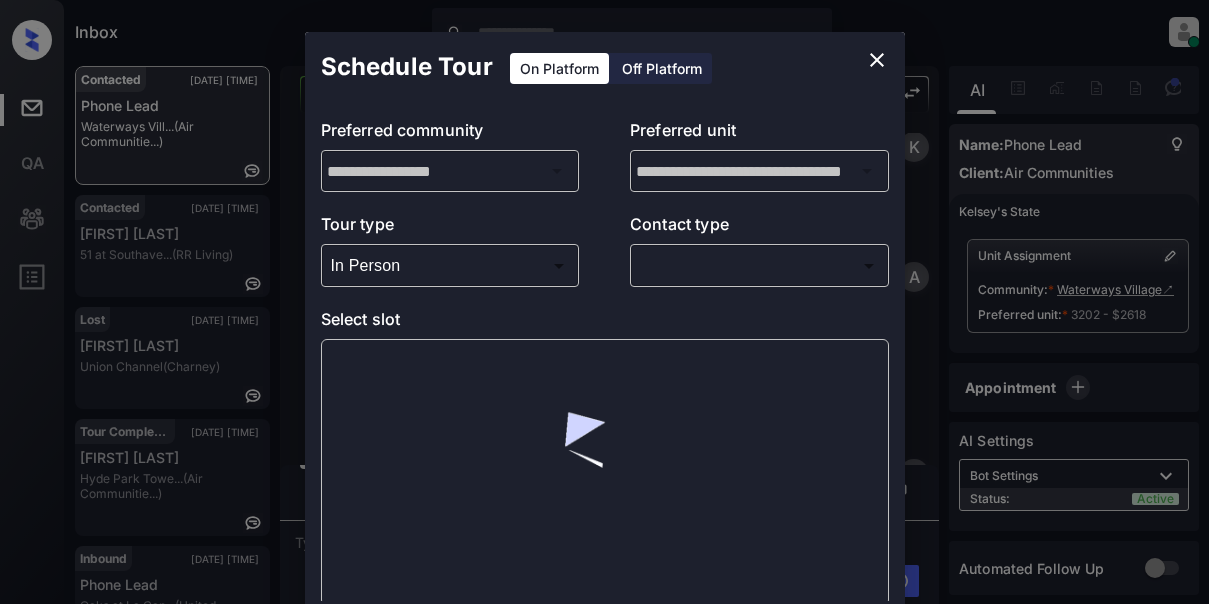 drag, startPoint x: 681, startPoint y: 266, endPoint x: 731, endPoint y: 264, distance: 50.039986 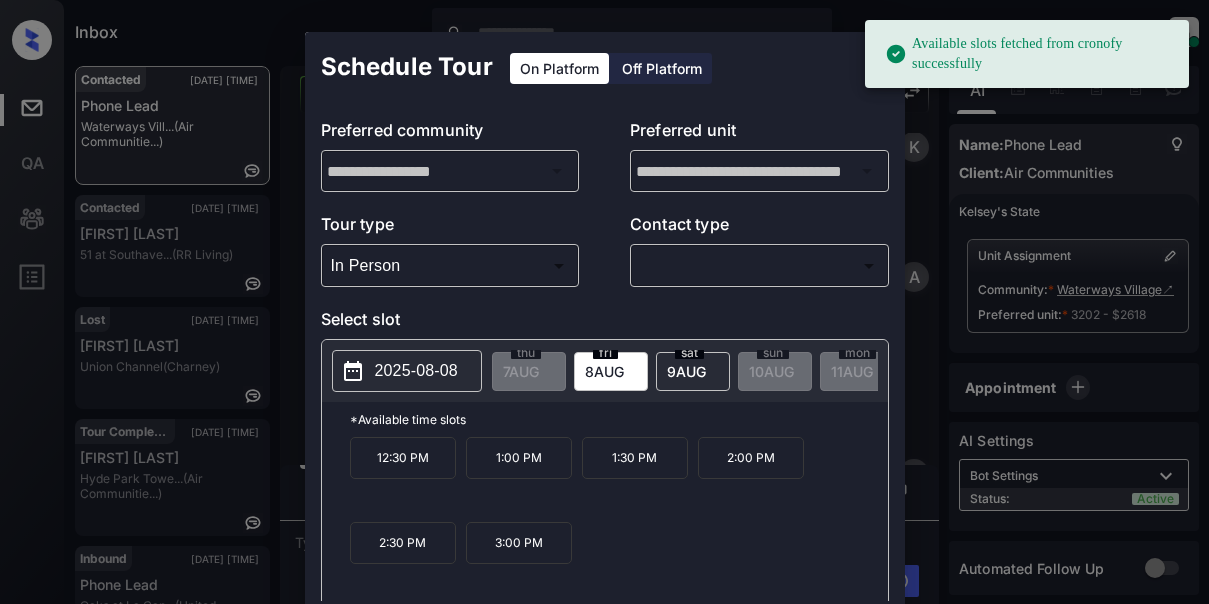 click on "2025-08-08" at bounding box center [416, 371] 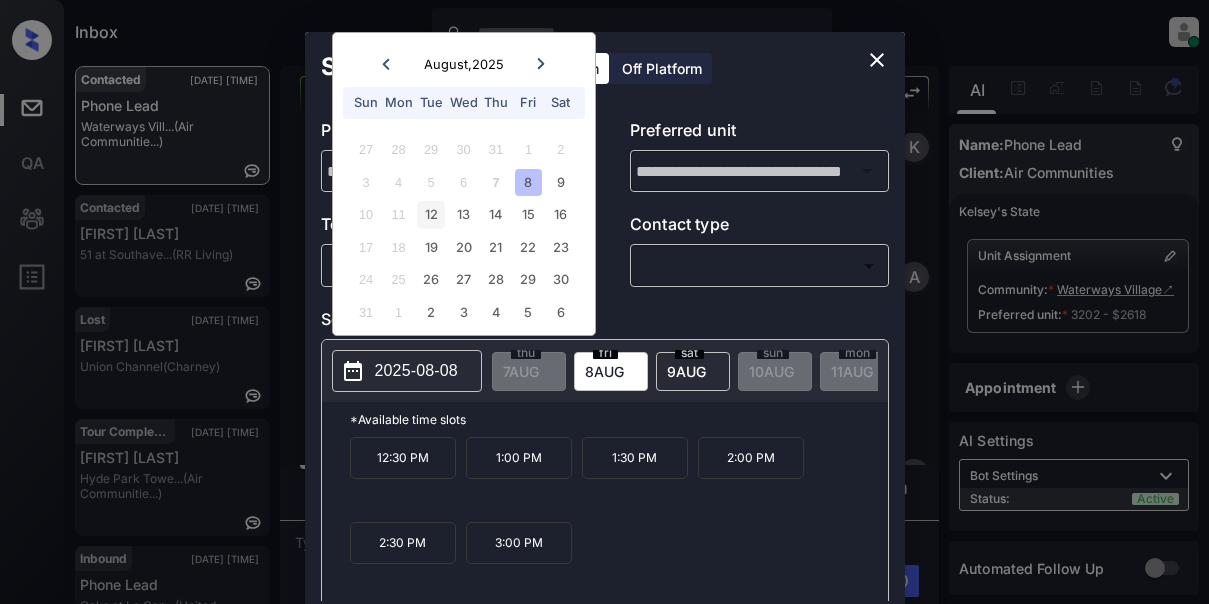 click on "12" at bounding box center (430, 214) 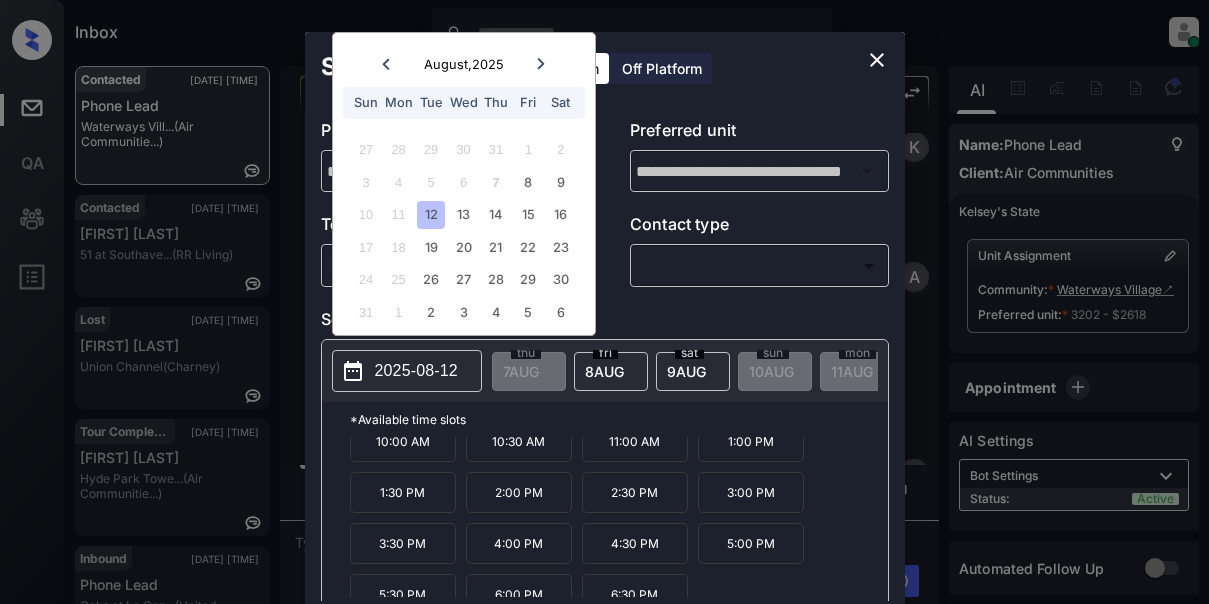 scroll, scrollTop: 34, scrollLeft: 0, axis: vertical 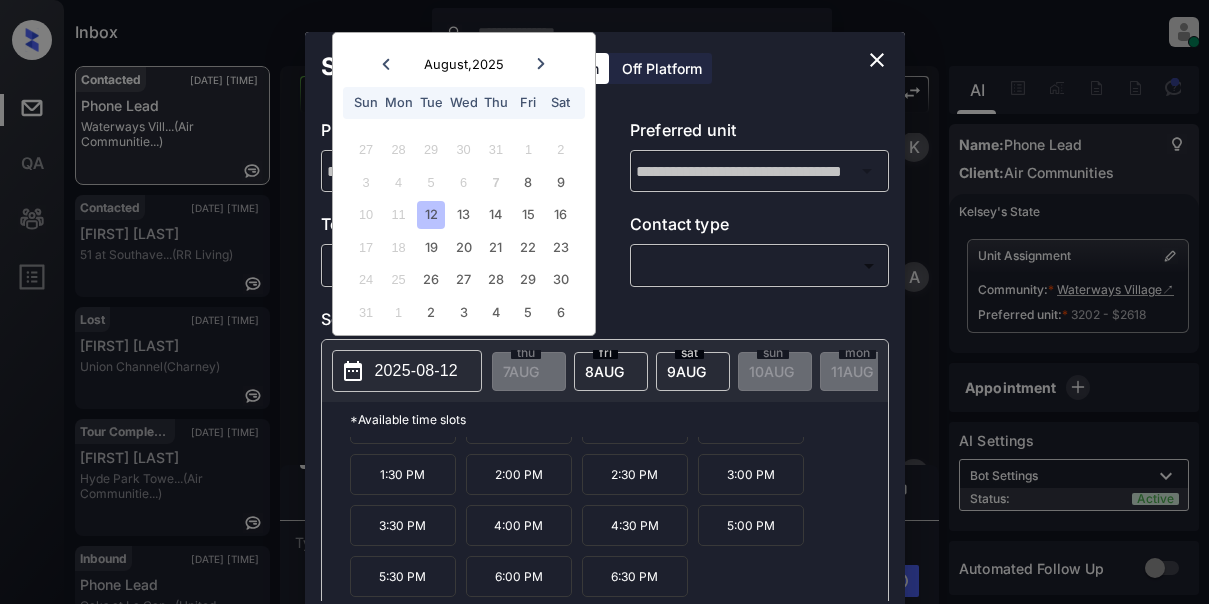 click 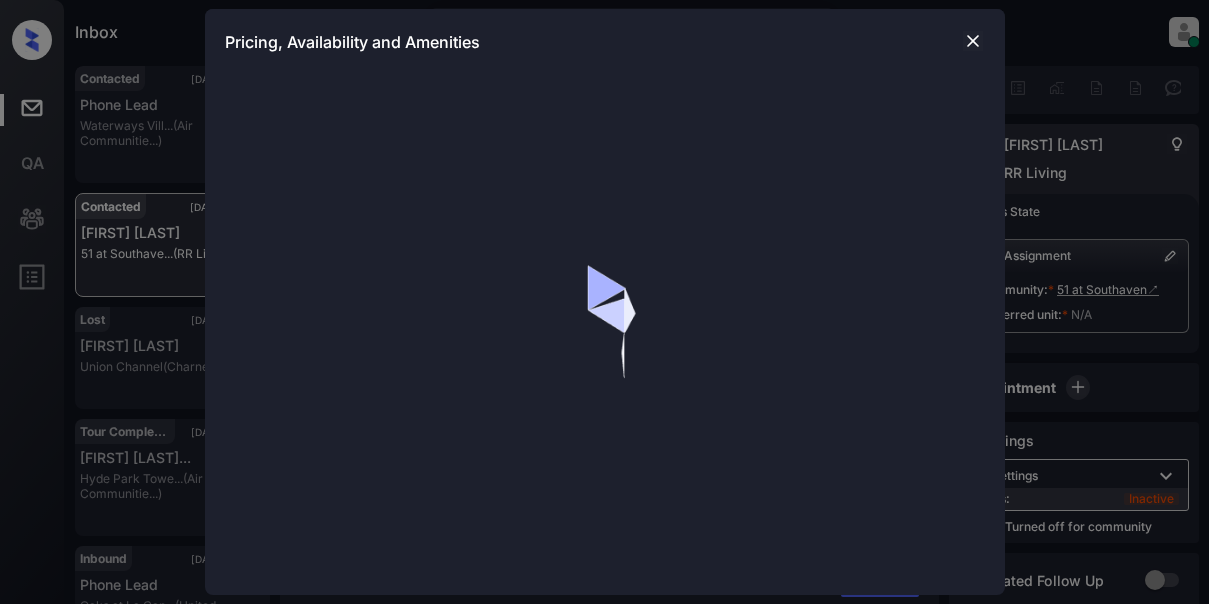 scroll, scrollTop: 0, scrollLeft: 0, axis: both 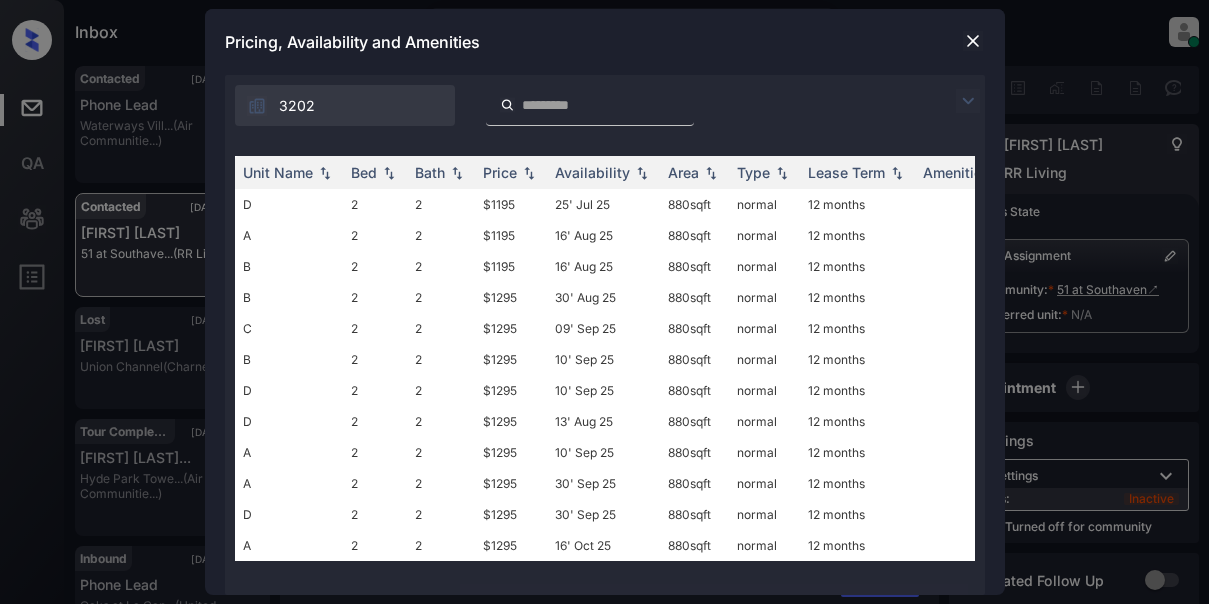 click at bounding box center [973, 41] 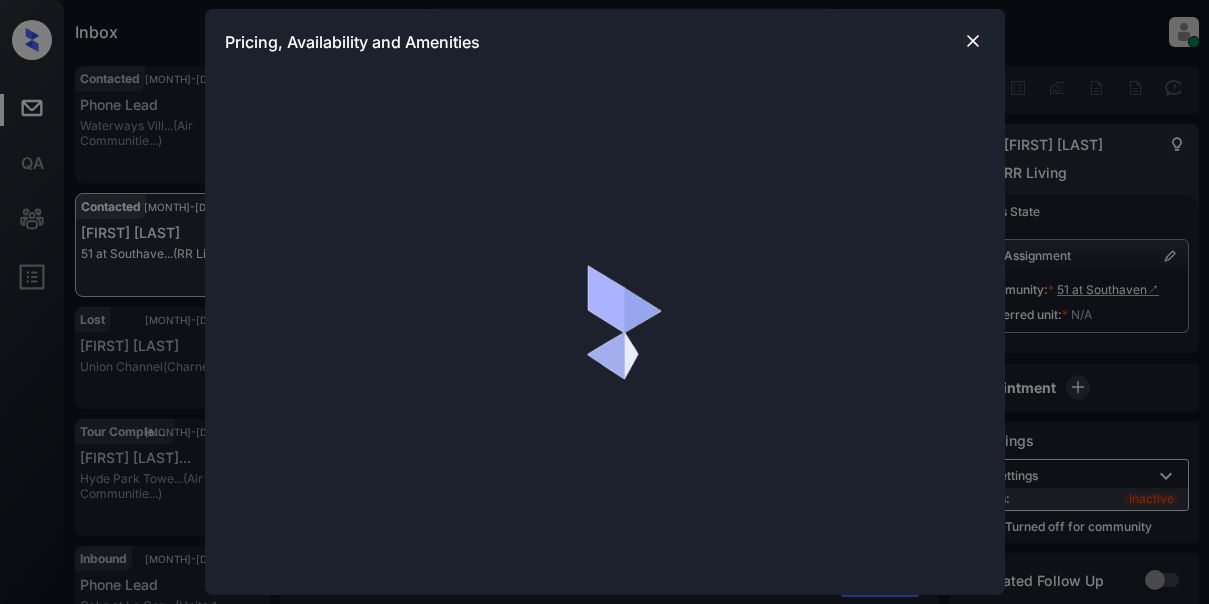 scroll, scrollTop: 0, scrollLeft: 0, axis: both 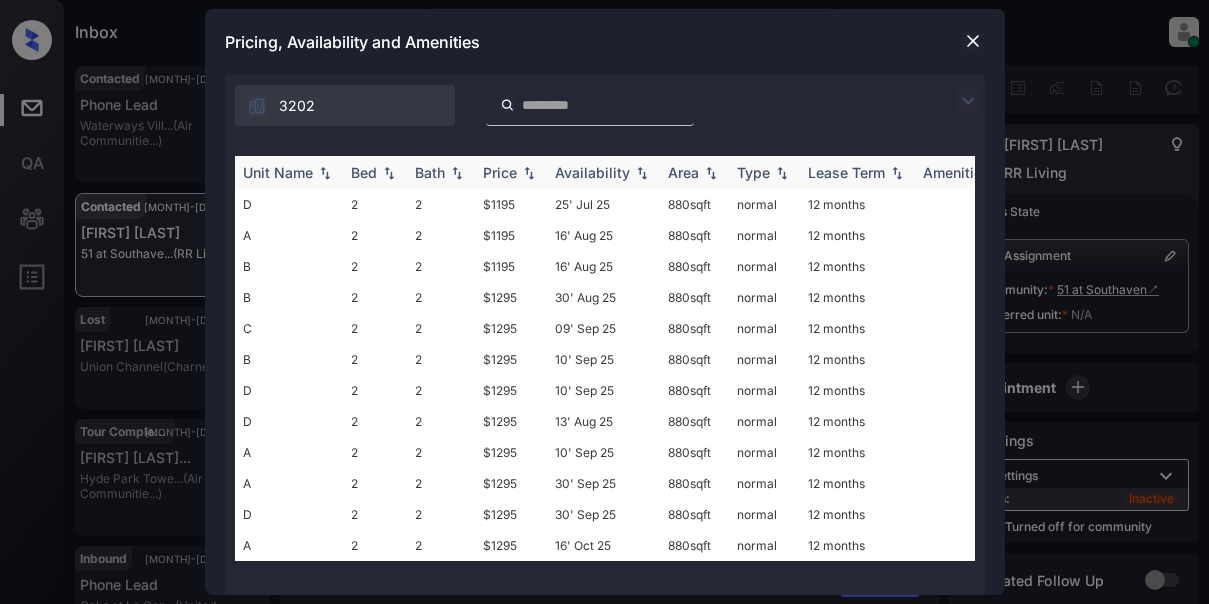 click on "Unit Name" at bounding box center [278, 172] 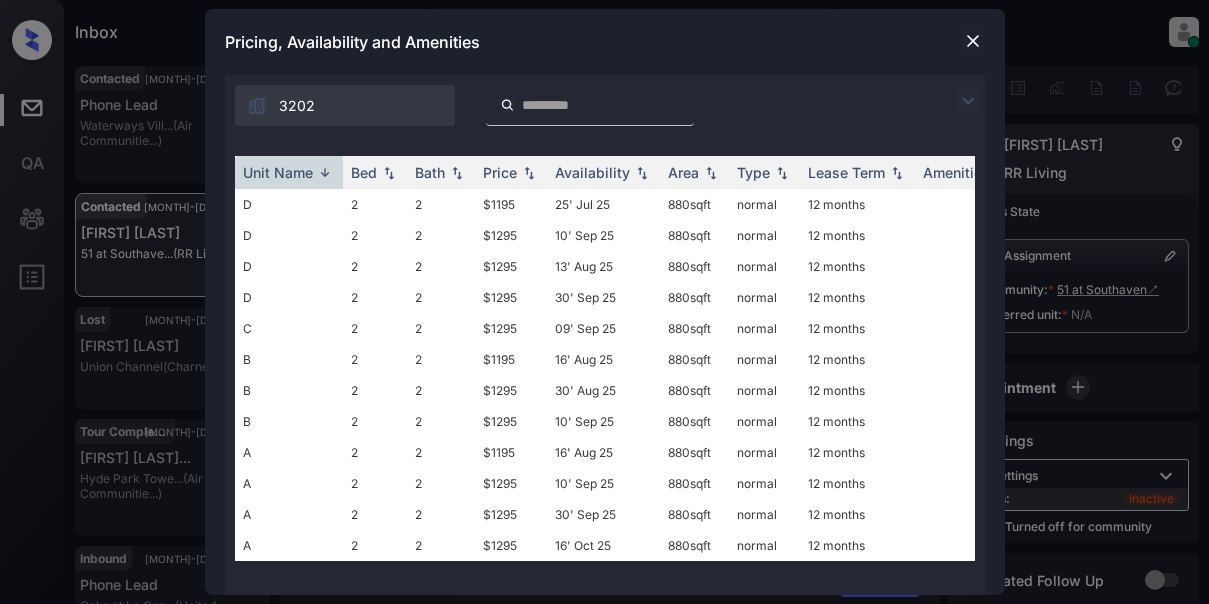 click at bounding box center [968, 101] 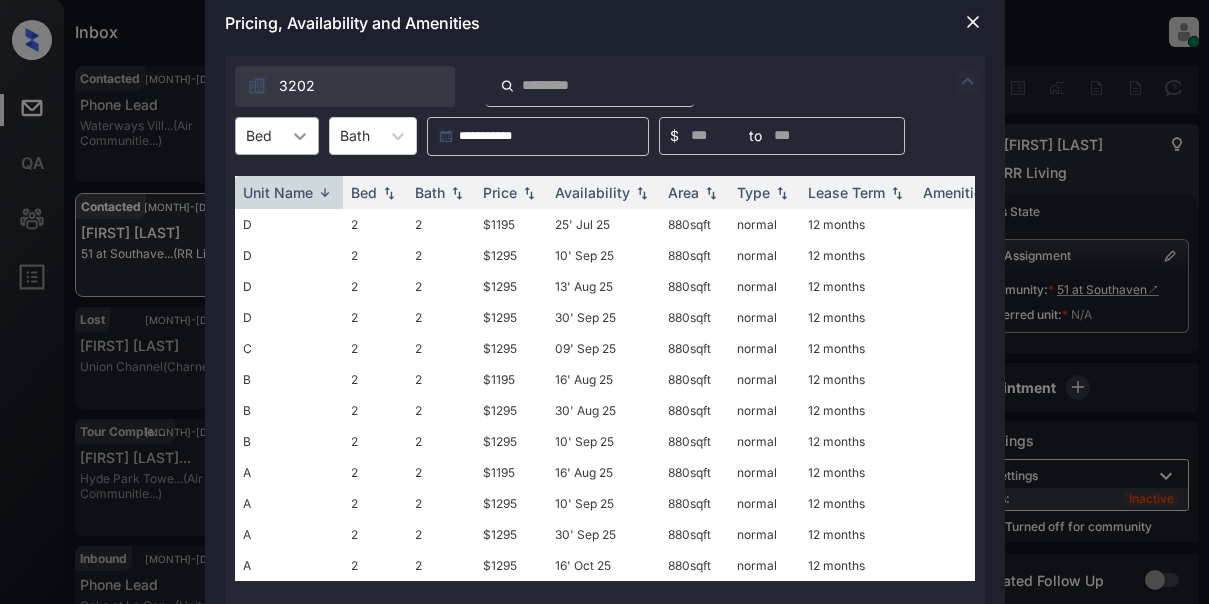 click 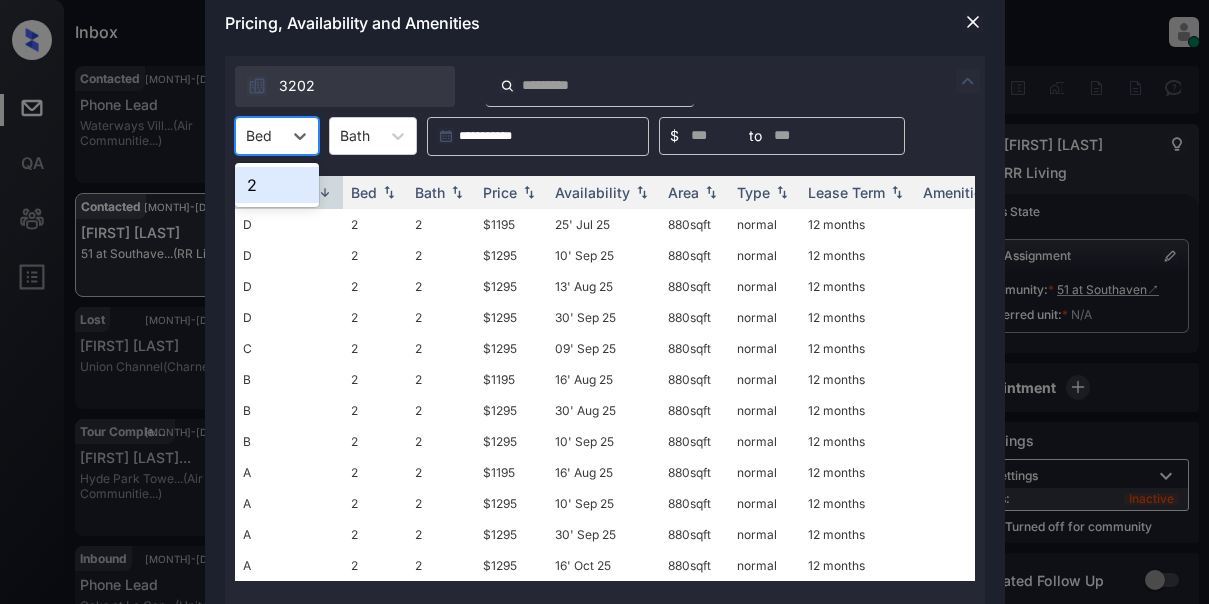 click on "2" at bounding box center [277, 185] 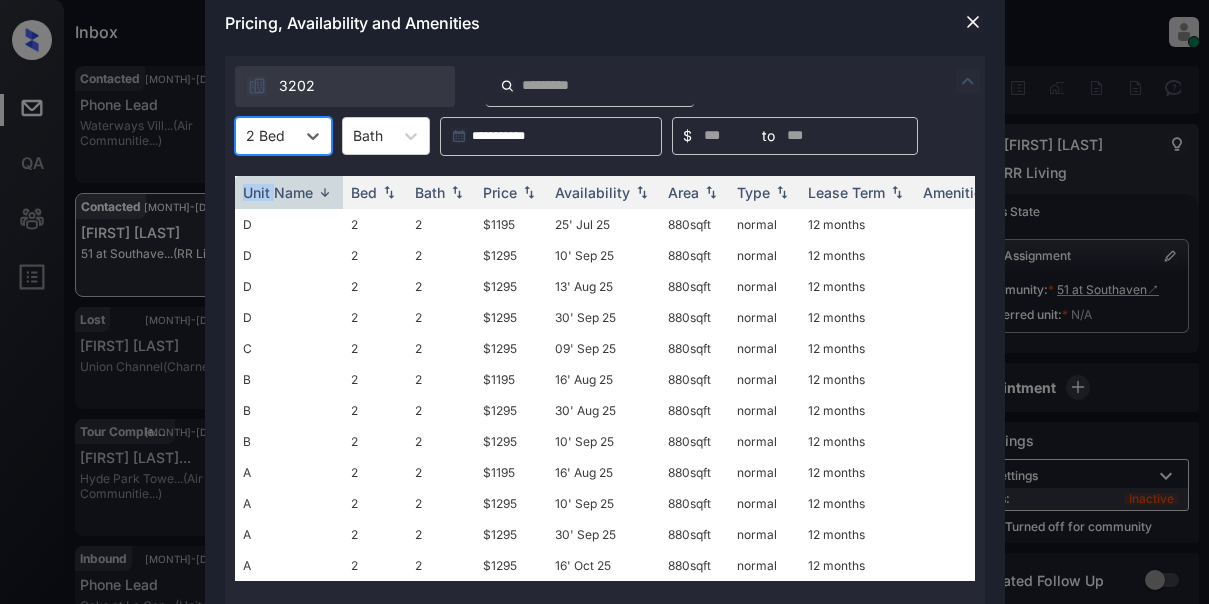click on "Unit Name" at bounding box center [278, 192] 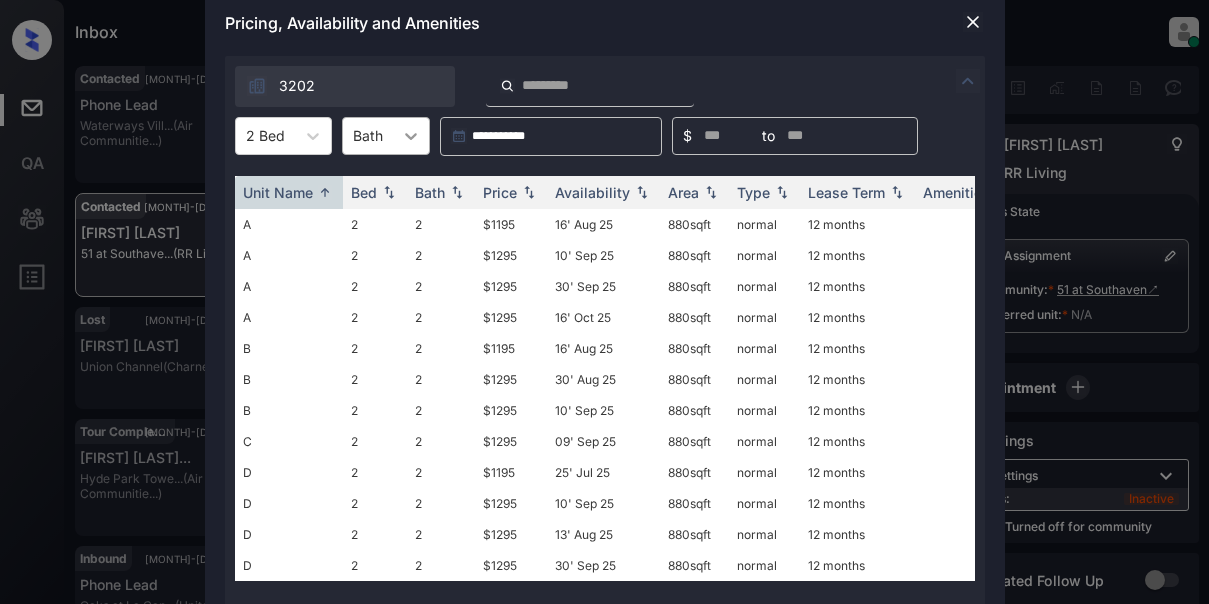 click at bounding box center [411, 136] 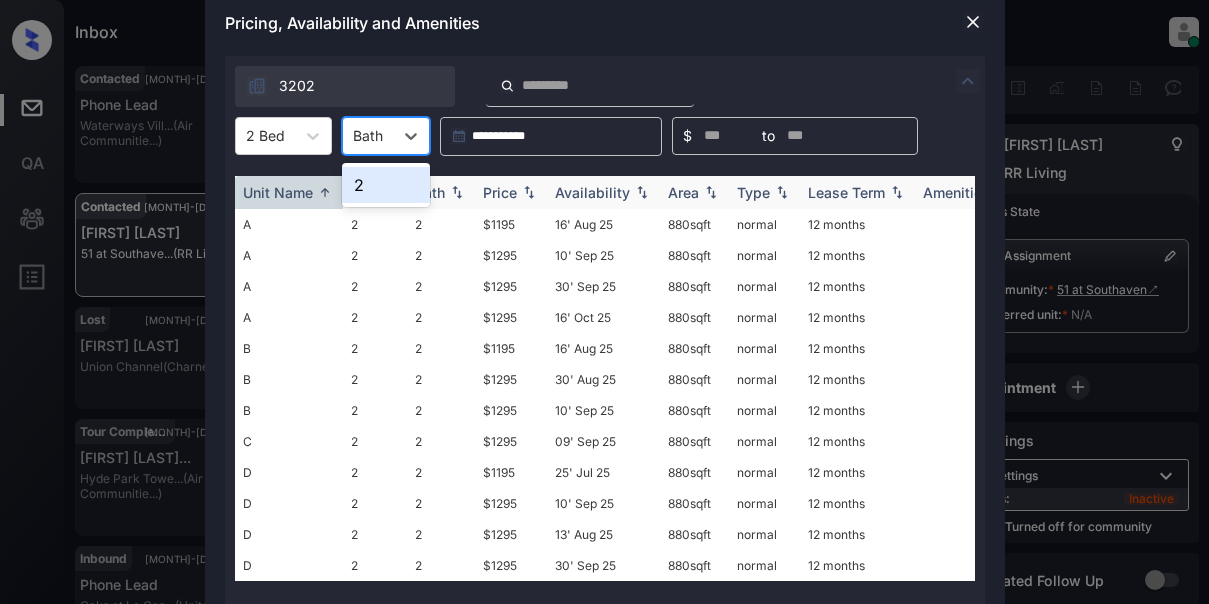 click on "Price" at bounding box center (500, 192) 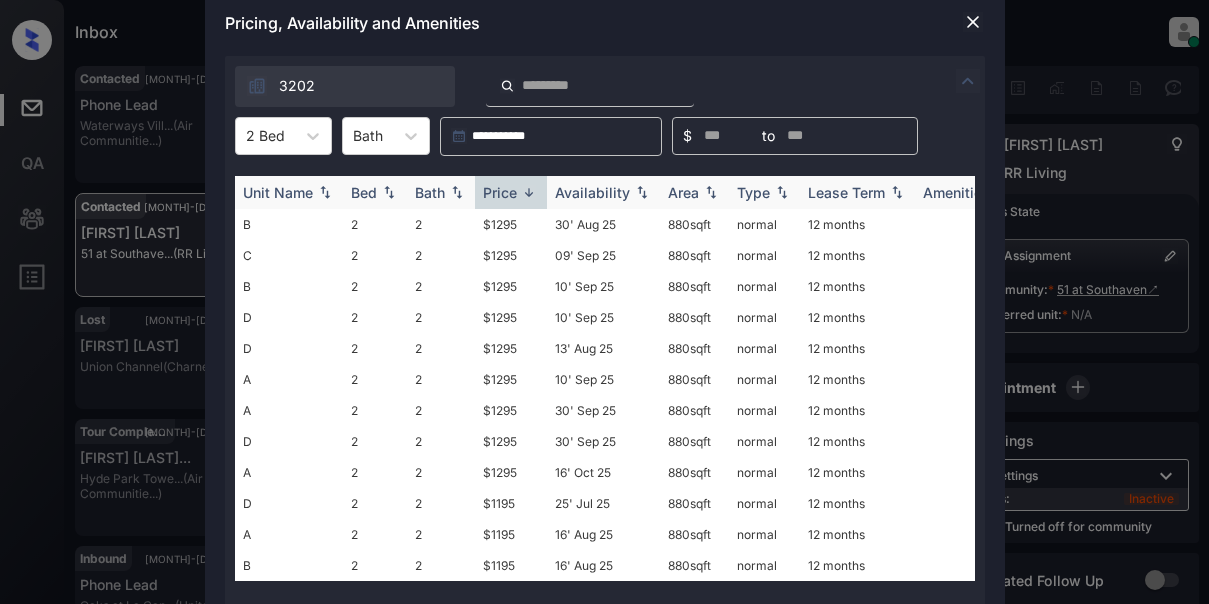 click on "Price" at bounding box center [500, 192] 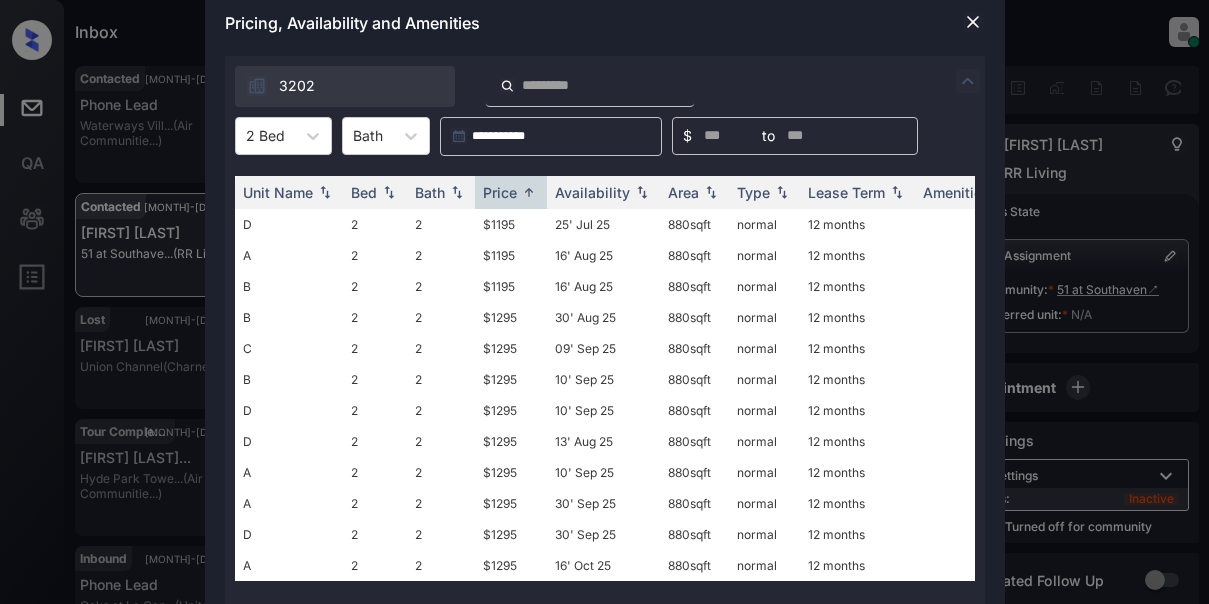 click at bounding box center [968, 81] 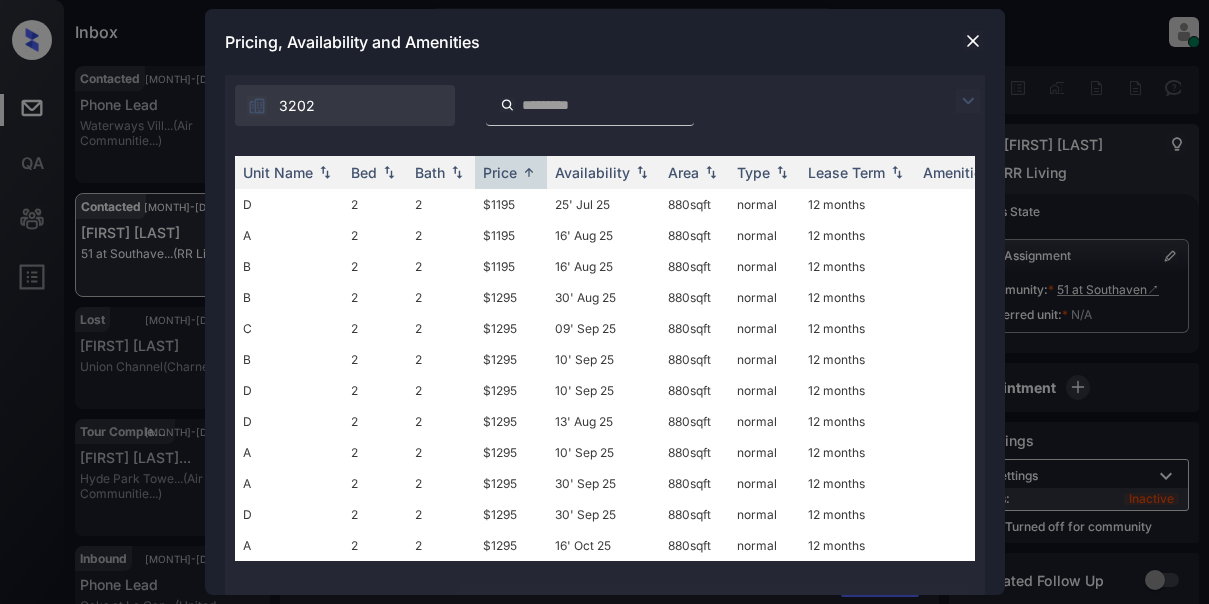 click on "3202" at bounding box center [605, 100] 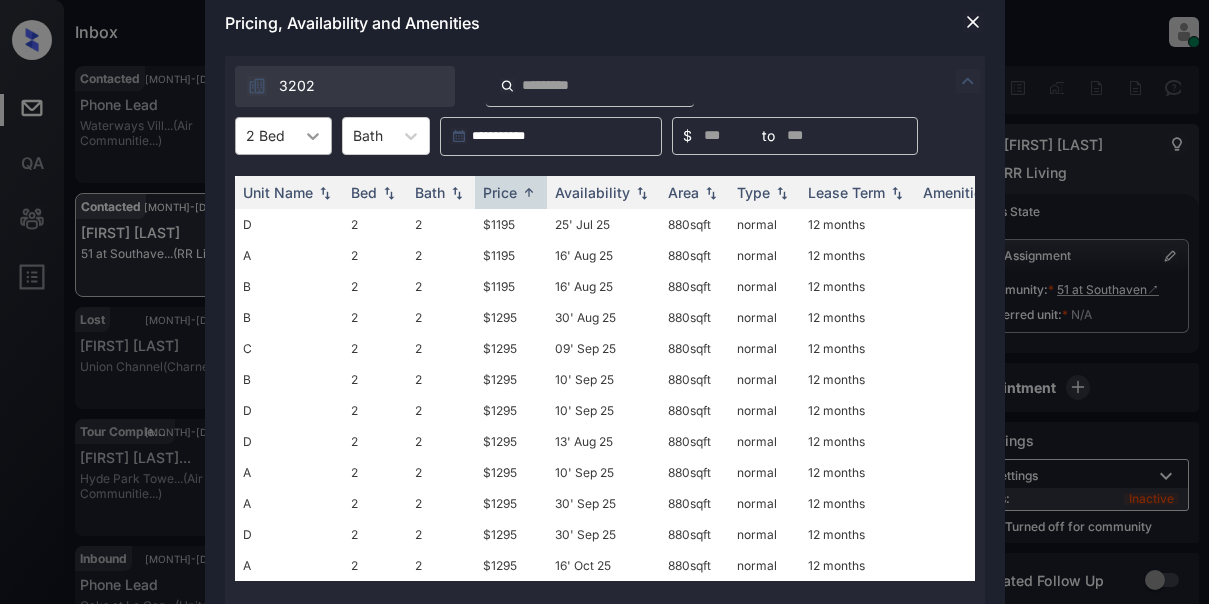 click 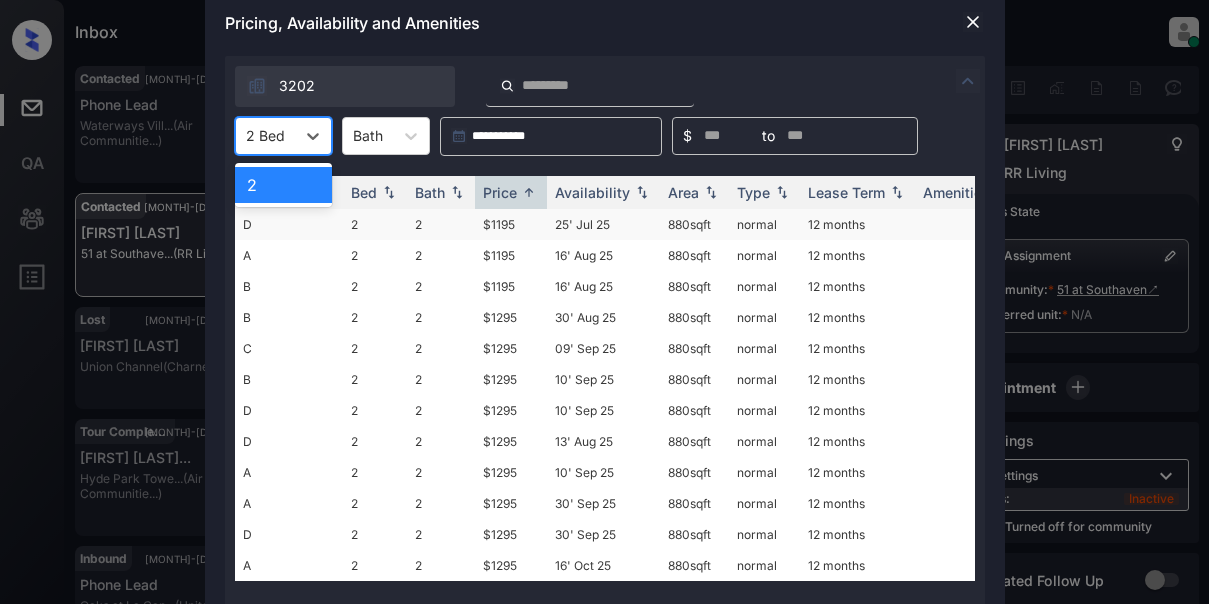 click on "$1195" at bounding box center [511, 224] 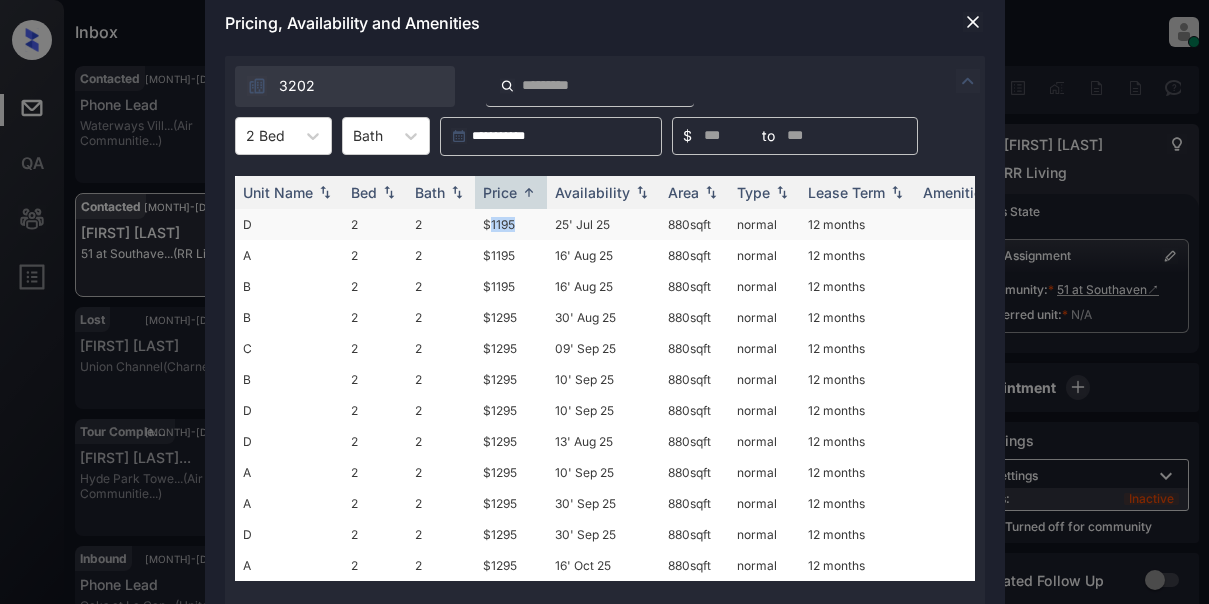 click on "$1195" at bounding box center (511, 224) 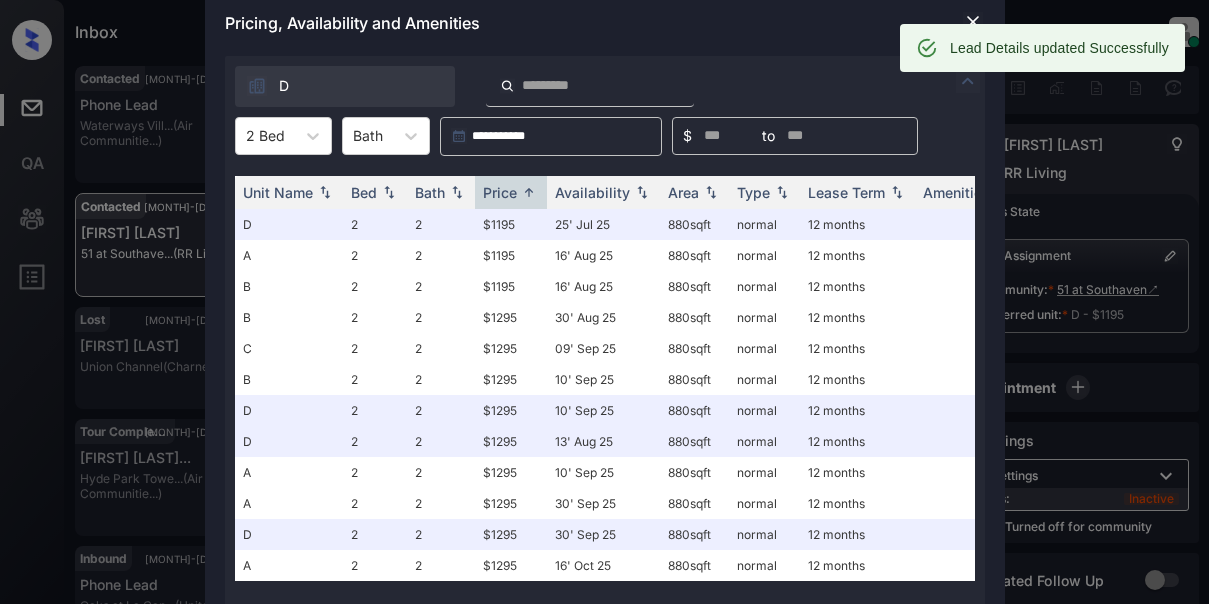 click on "**********" at bounding box center (605, 136) 